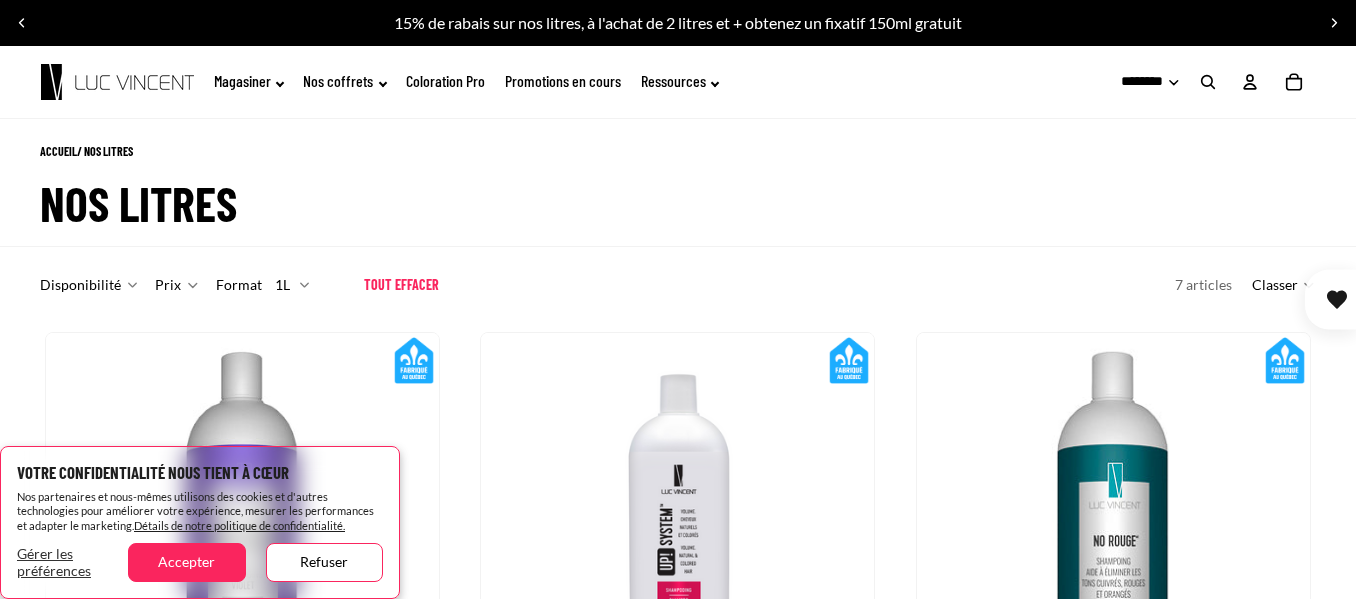 scroll, scrollTop: 400, scrollLeft: 0, axis: vertical 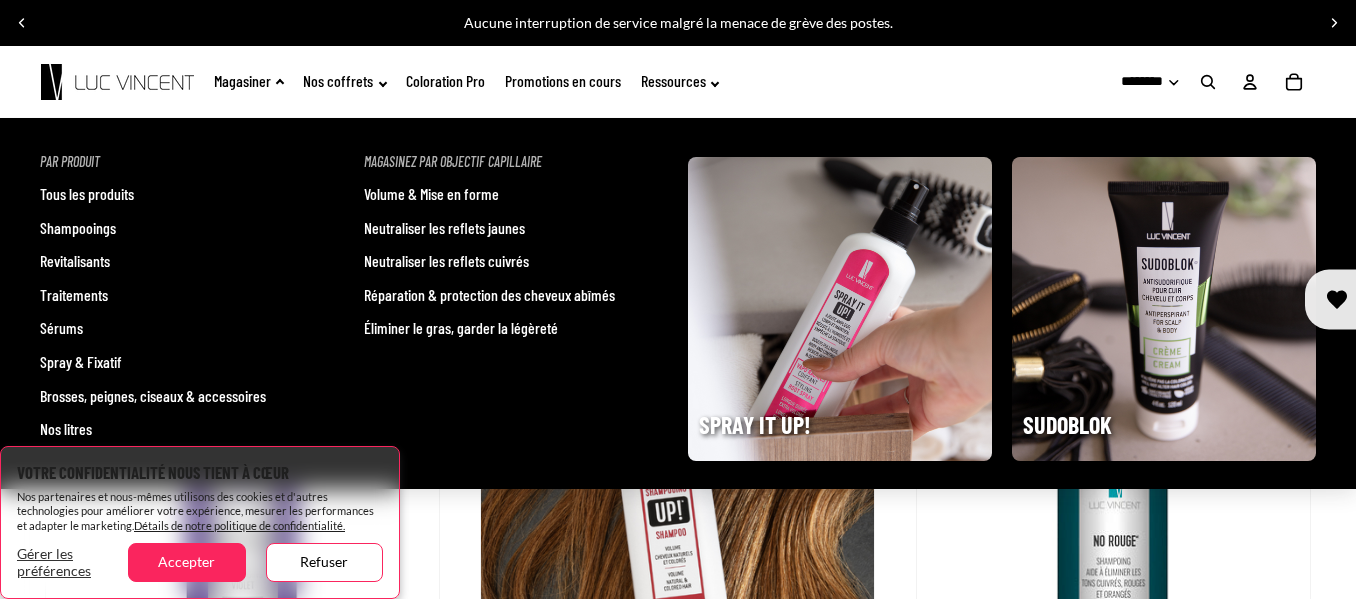 click on "Revitalisants" at bounding box center (75, 261) 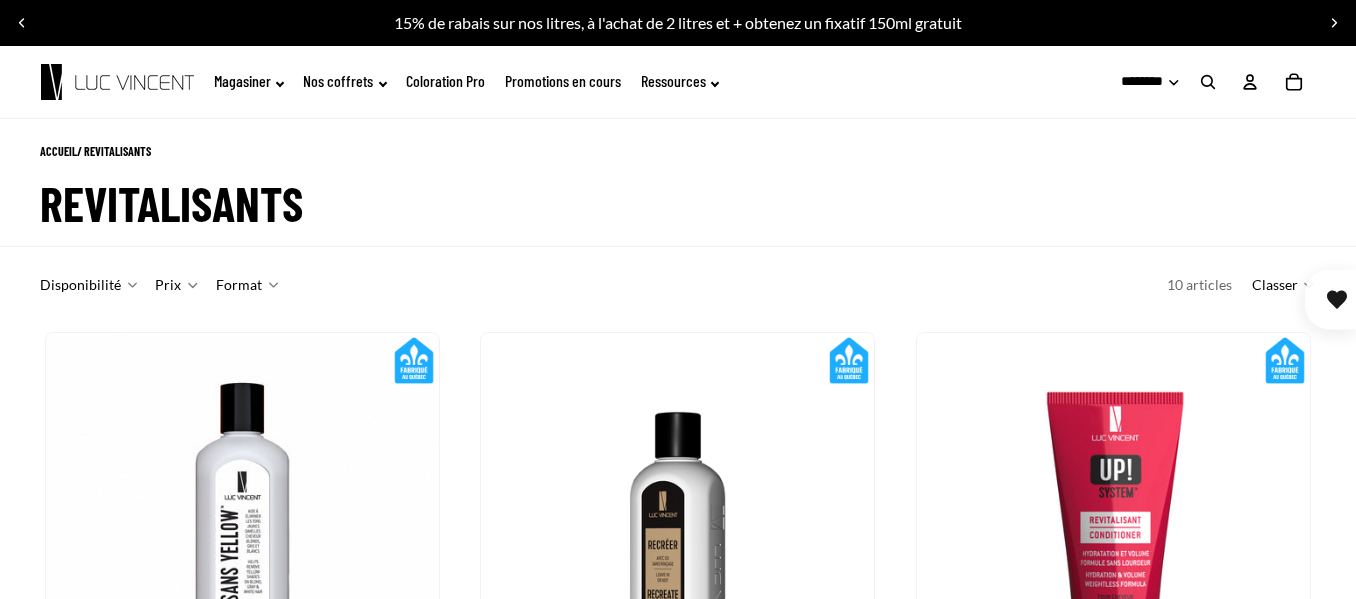 scroll, scrollTop: 300, scrollLeft: 0, axis: vertical 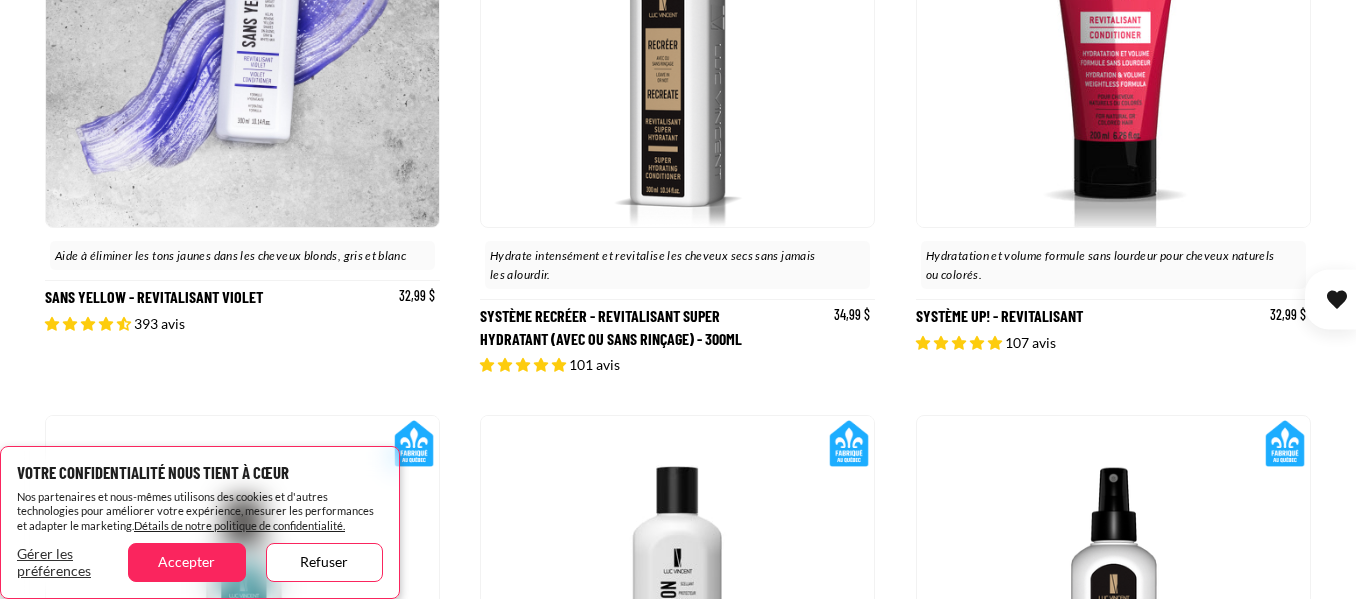 click 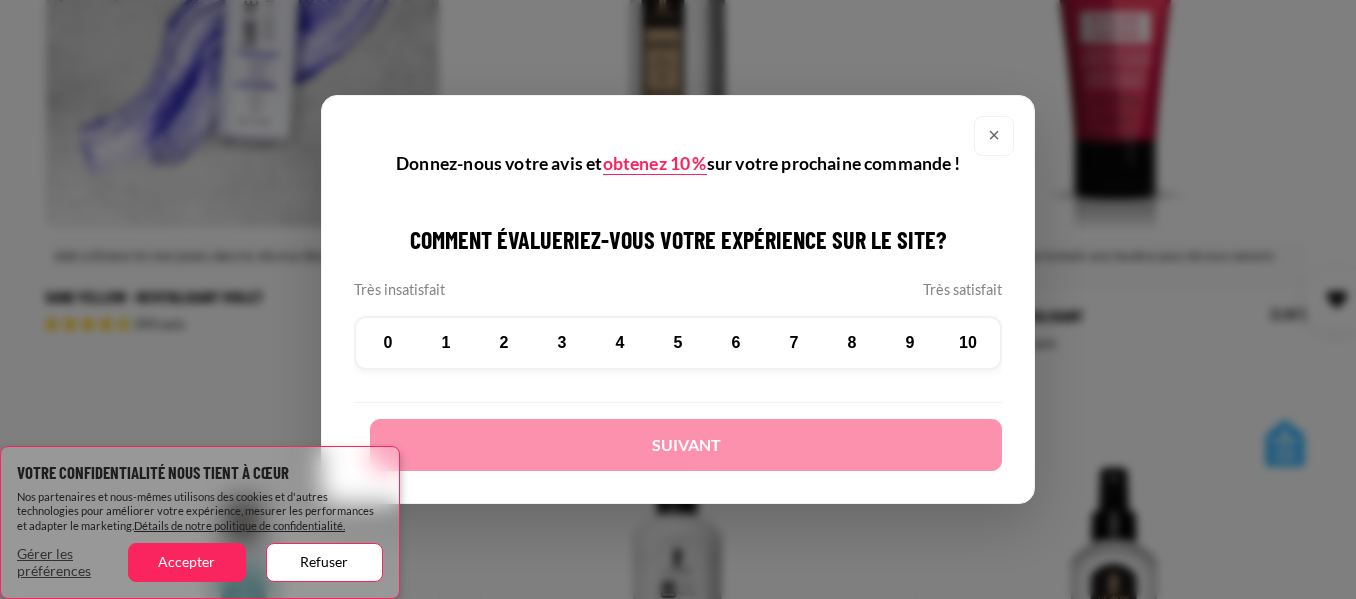 scroll, scrollTop: 0, scrollLeft: 0, axis: both 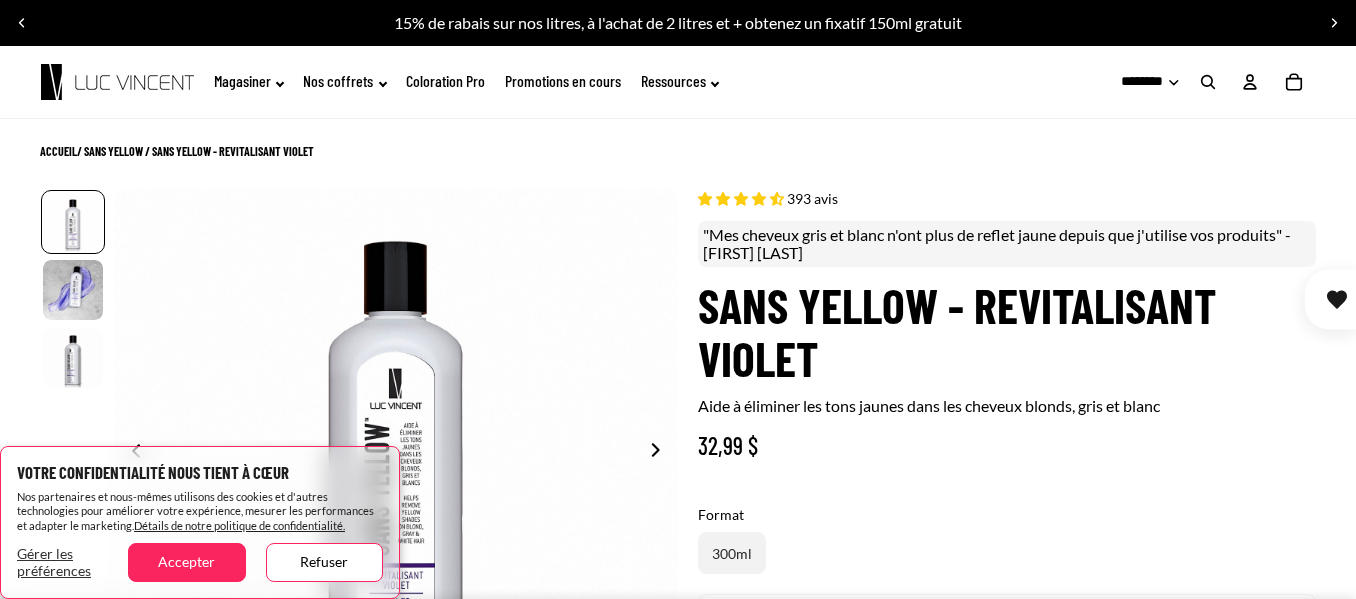 select on "**********" 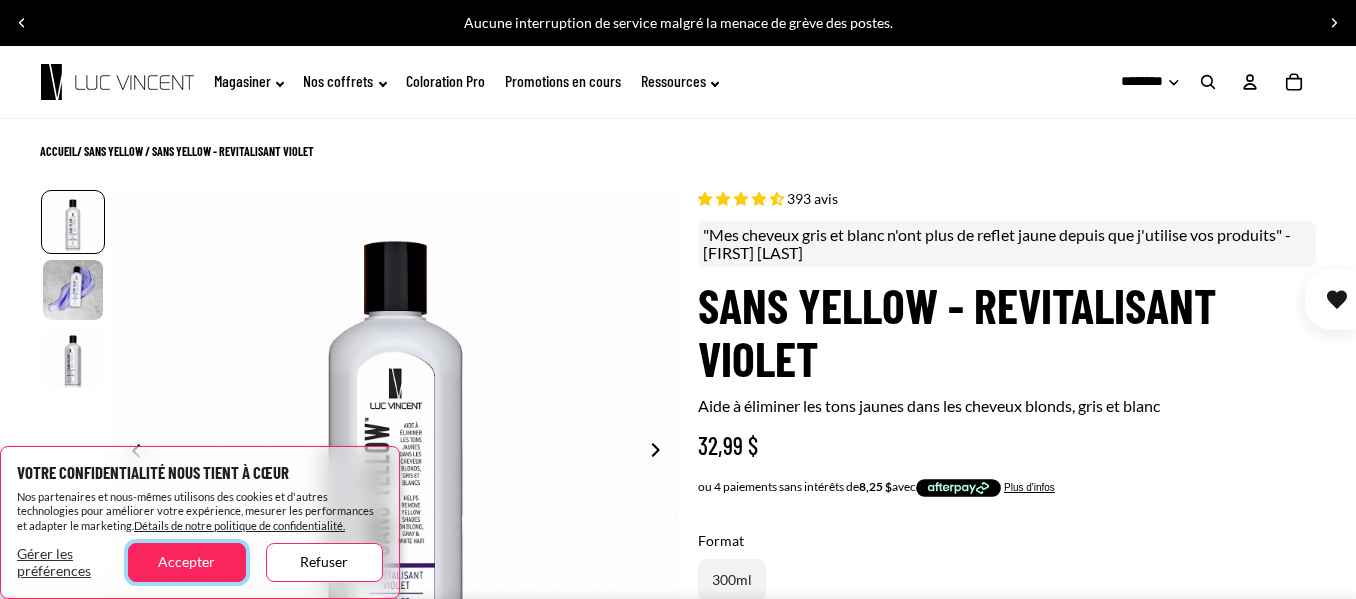 click on "Accepter" at bounding box center [186, 562] 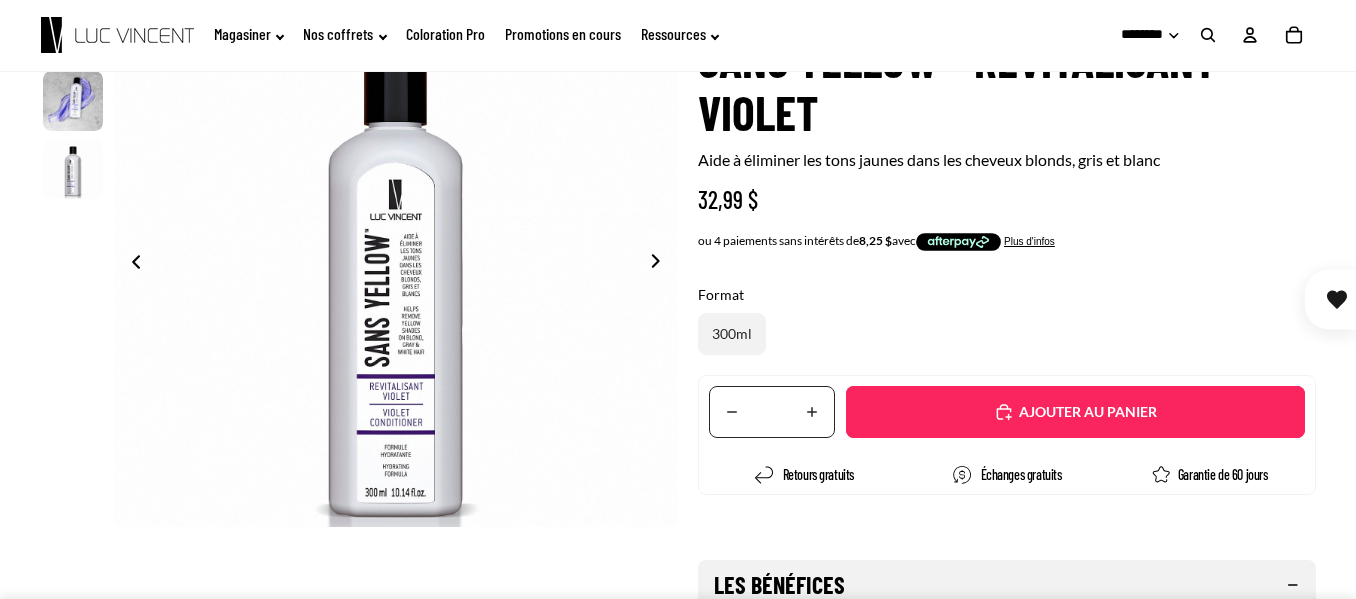 scroll, scrollTop: 100, scrollLeft: 0, axis: vertical 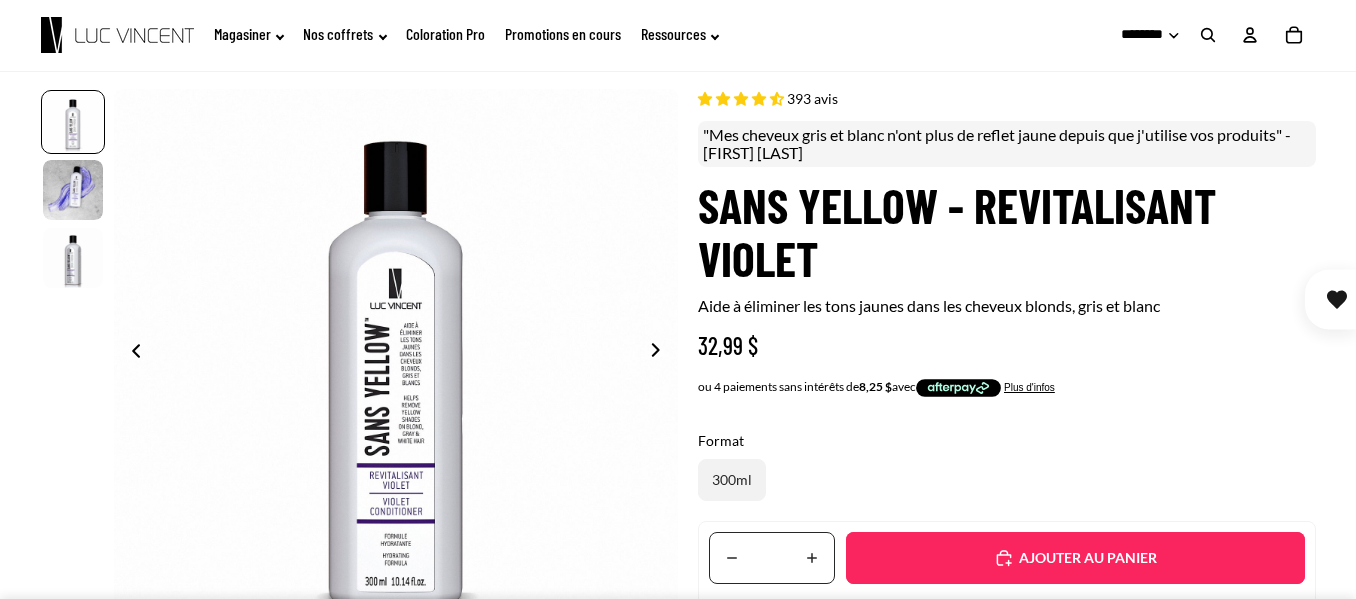 click 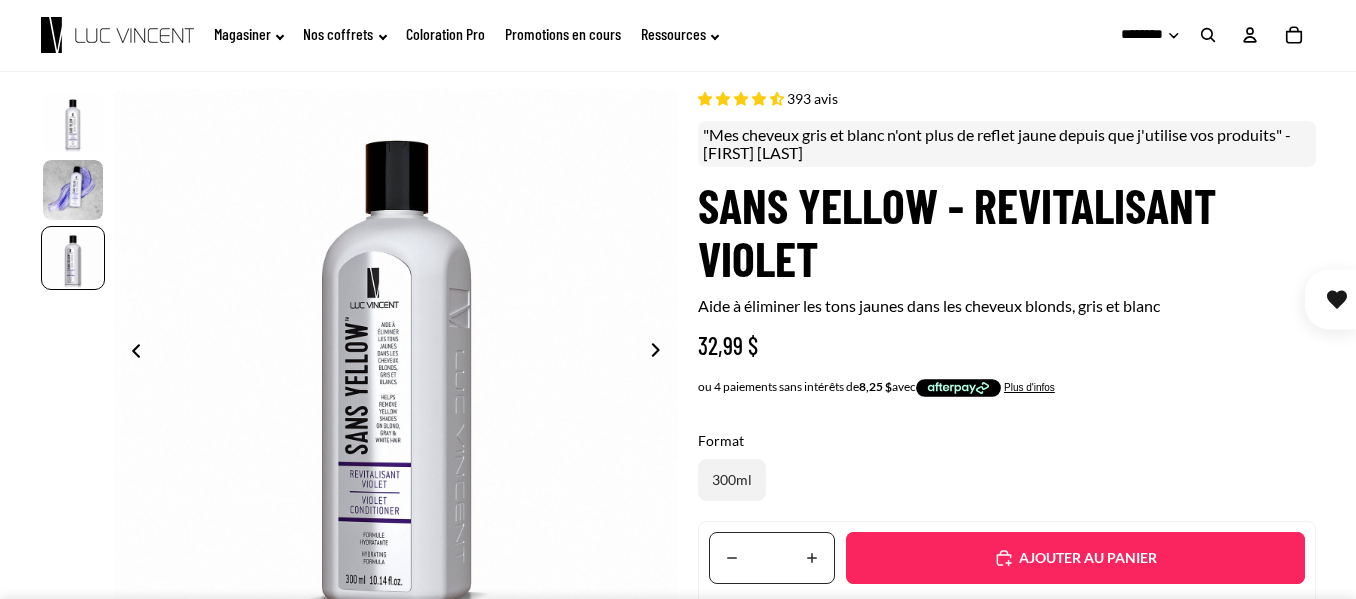 scroll, scrollTop: 0, scrollLeft: 1130, axis: horizontal 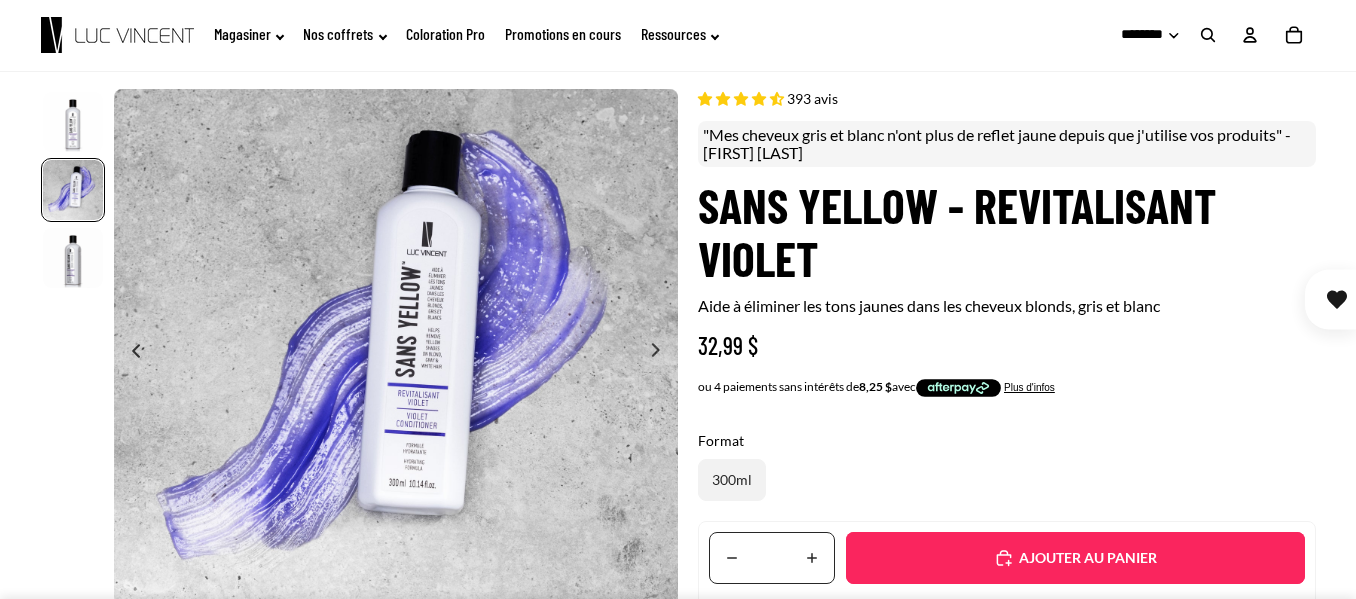 click 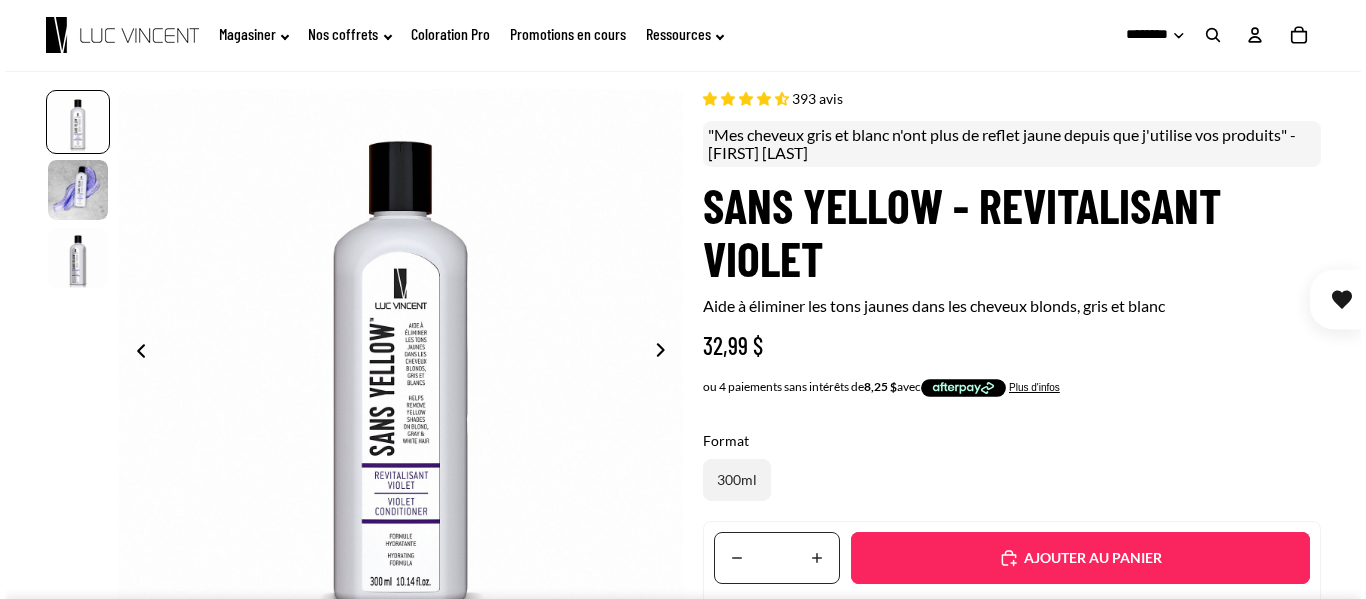 scroll, scrollTop: 0, scrollLeft: 0, axis: both 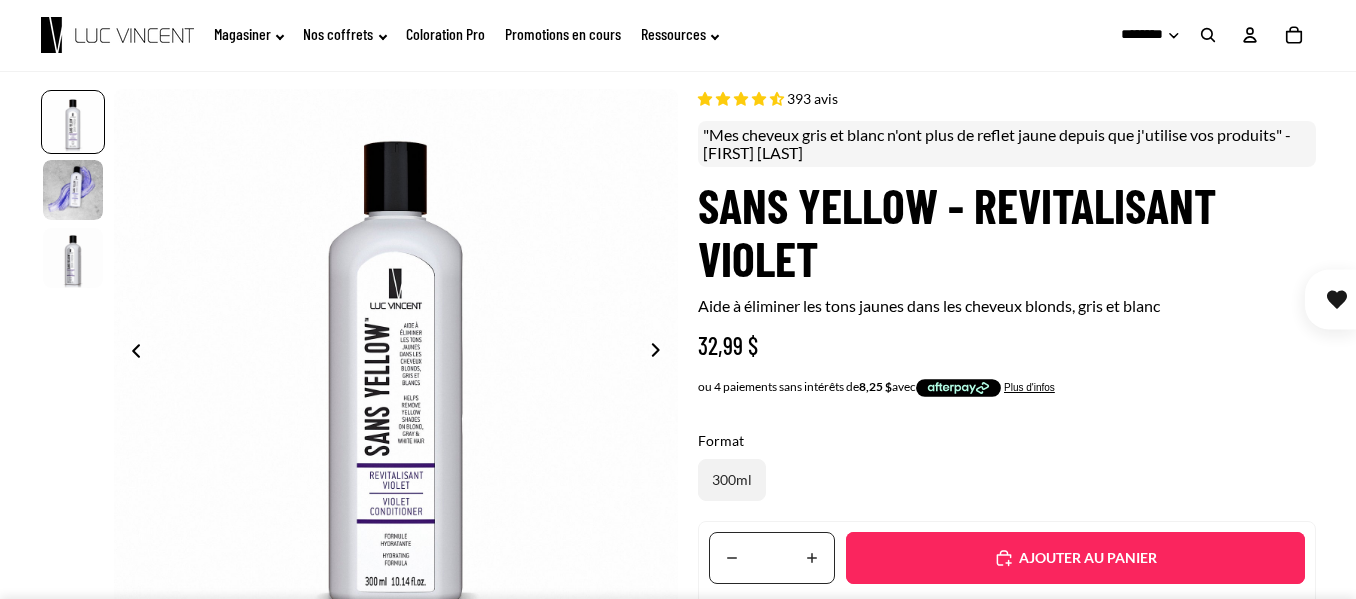 click 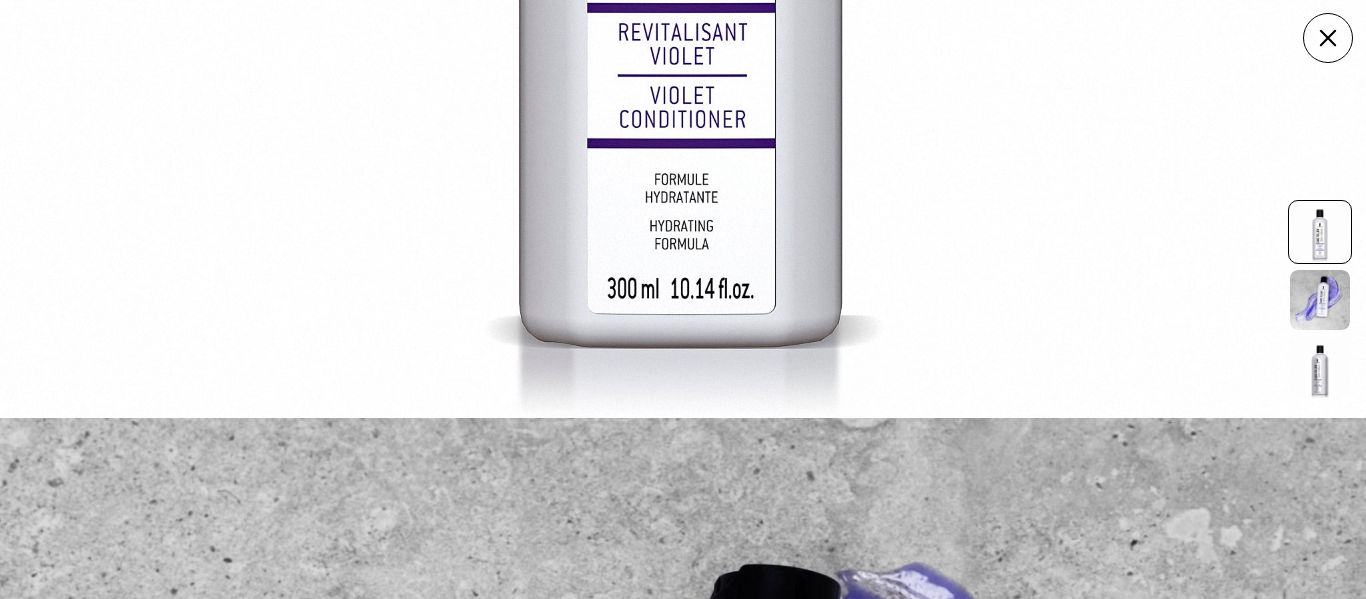 scroll, scrollTop: 1000, scrollLeft: 0, axis: vertical 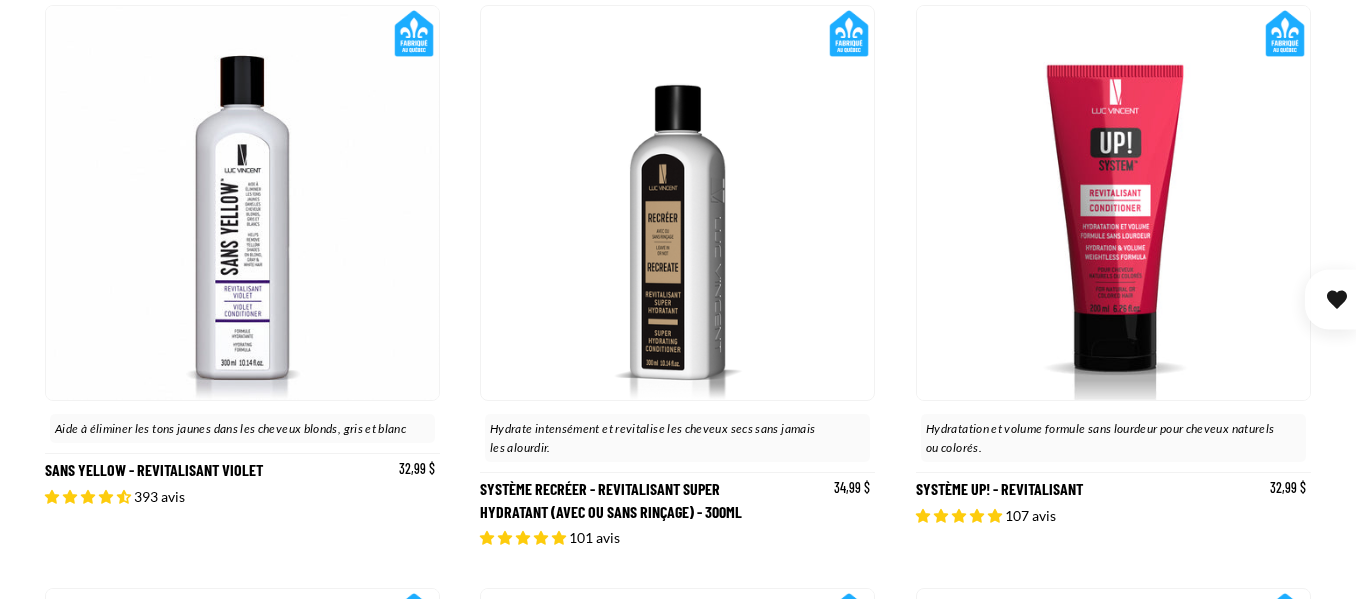 click on "Sans Yellow - [PRODUCT]
Ajouter
Ajouté
Sans Yellow - [PRODUCT]
32,99 $" at bounding box center (242, 276) 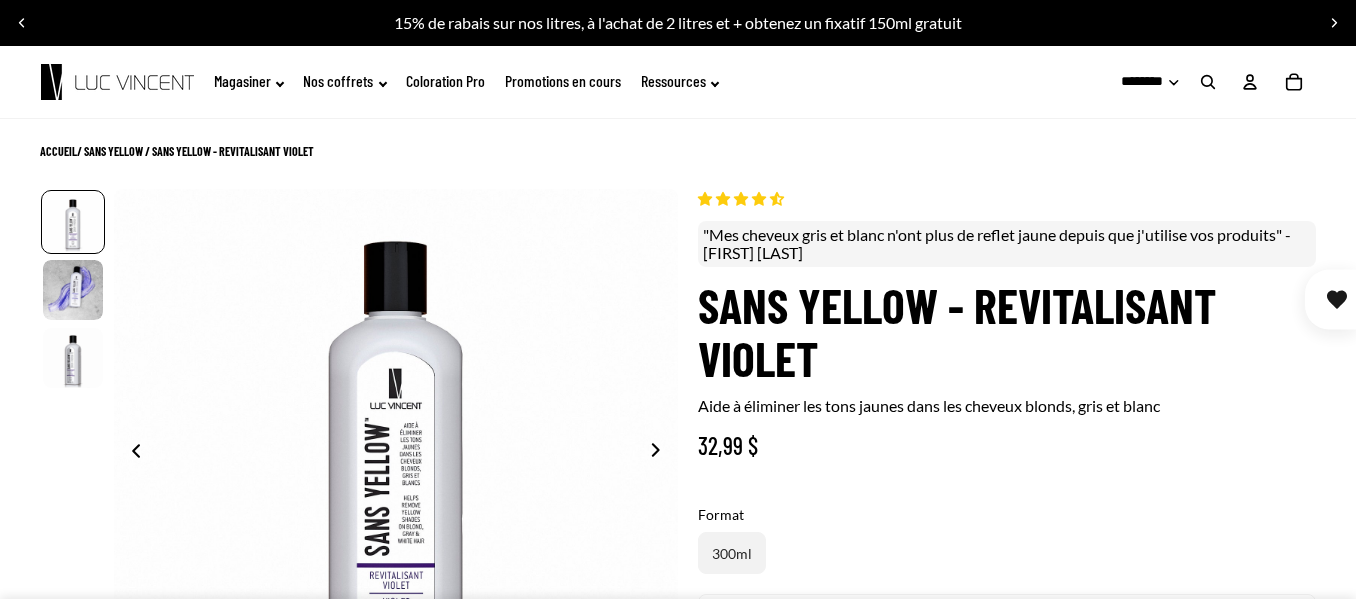 scroll, scrollTop: 0, scrollLeft: 0, axis: both 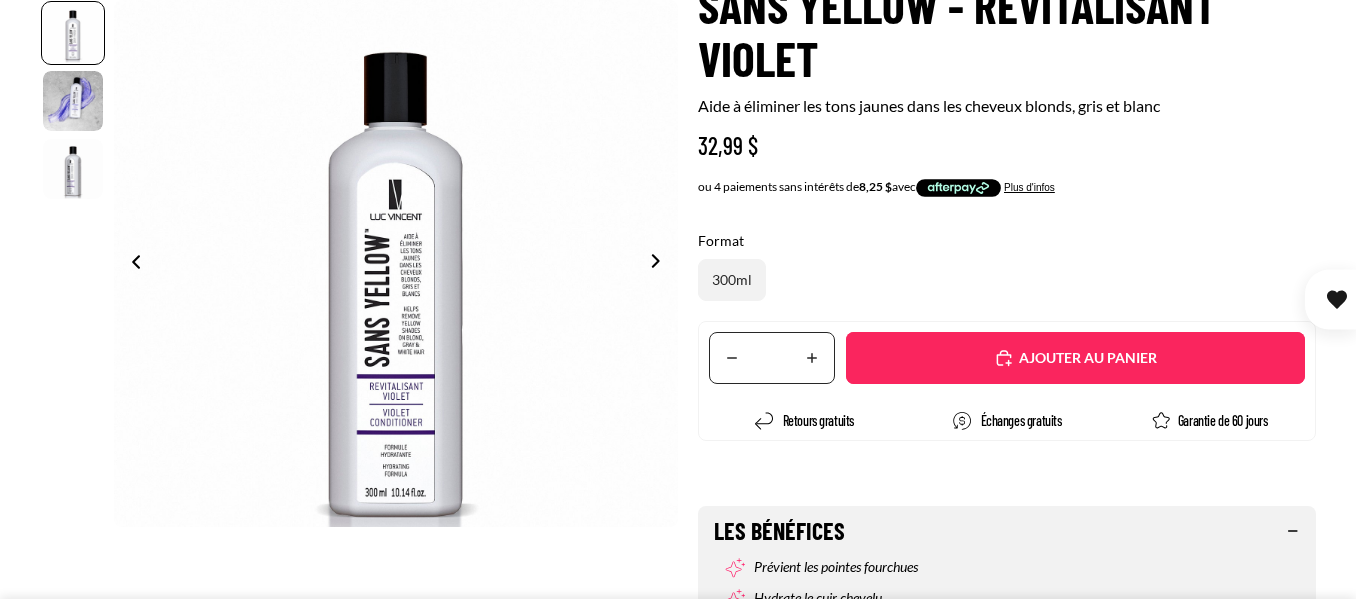 select on "**********" 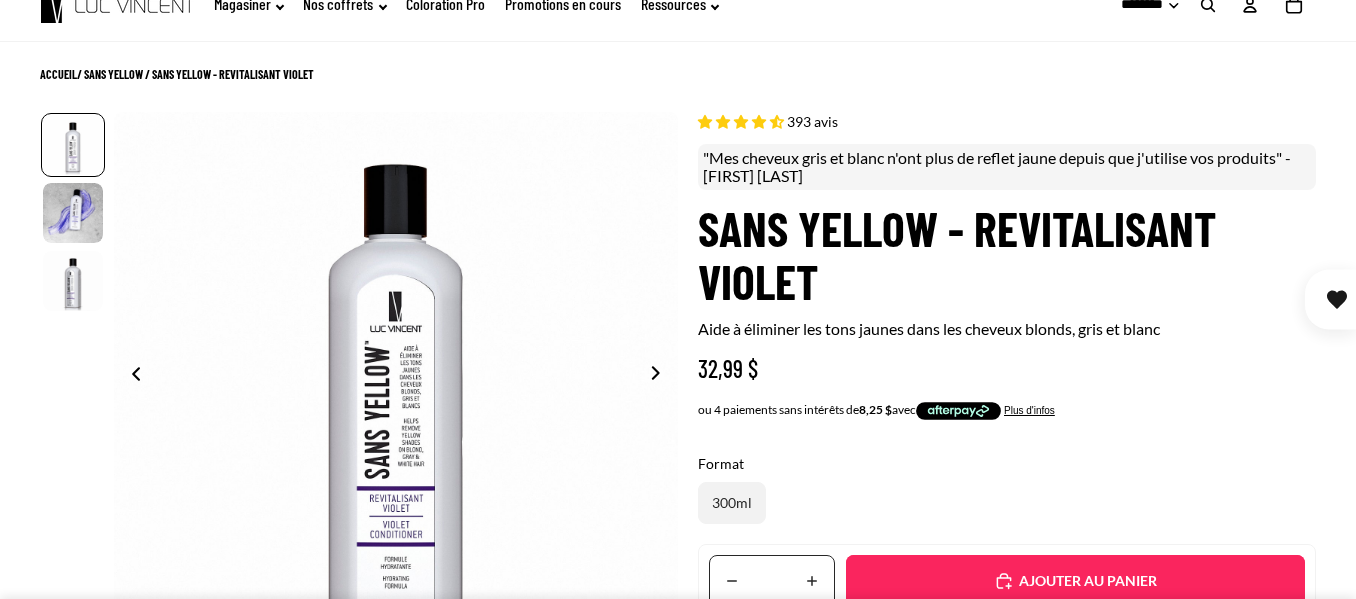 scroll, scrollTop: 200, scrollLeft: 0, axis: vertical 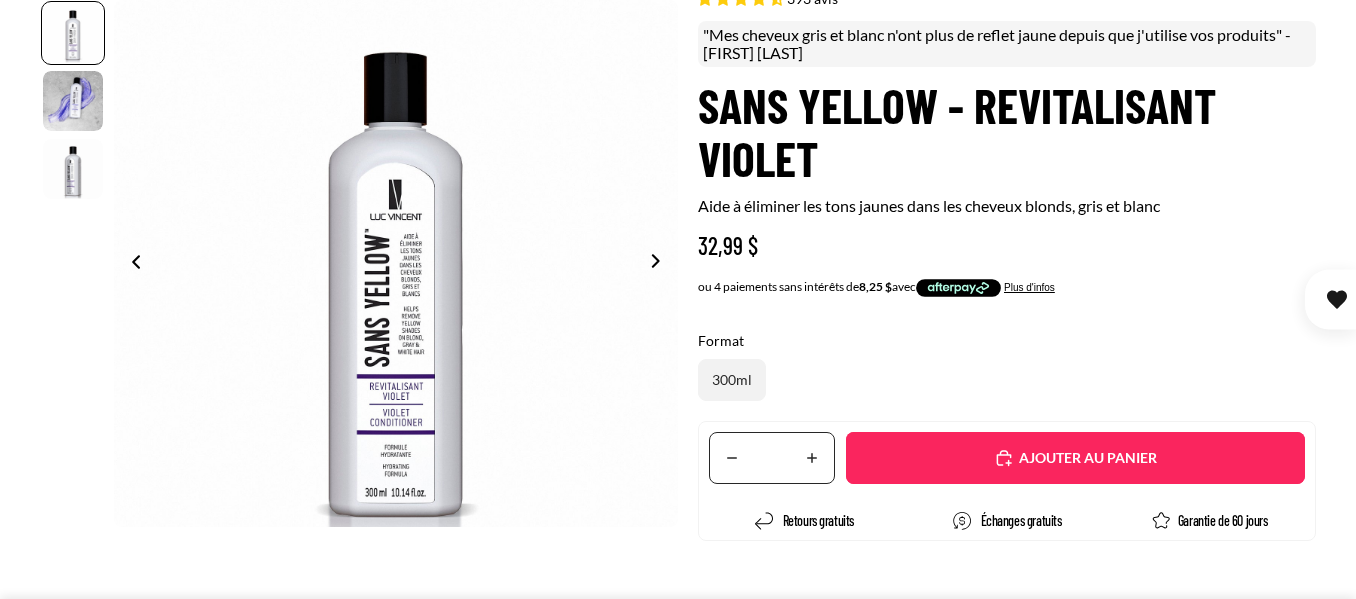 click on "Translation missing: fr.accessibility.increase_quantity" at bounding box center (812, 458) 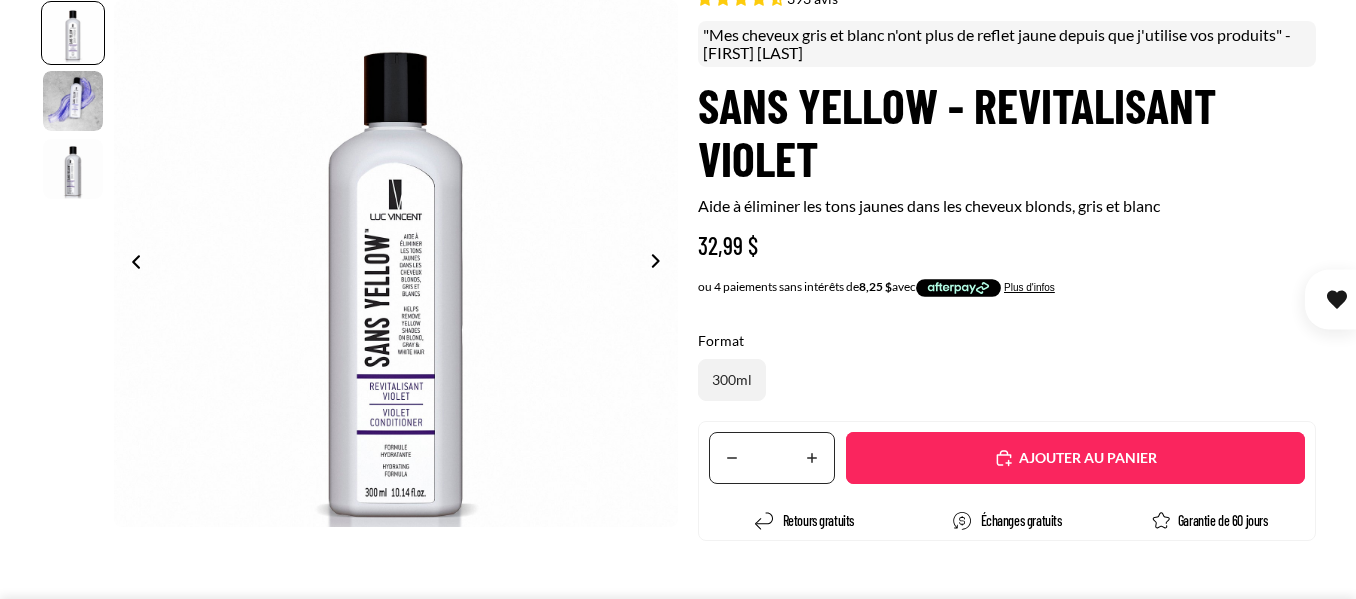 click on "Ajouté" at bounding box center (1085, 458) 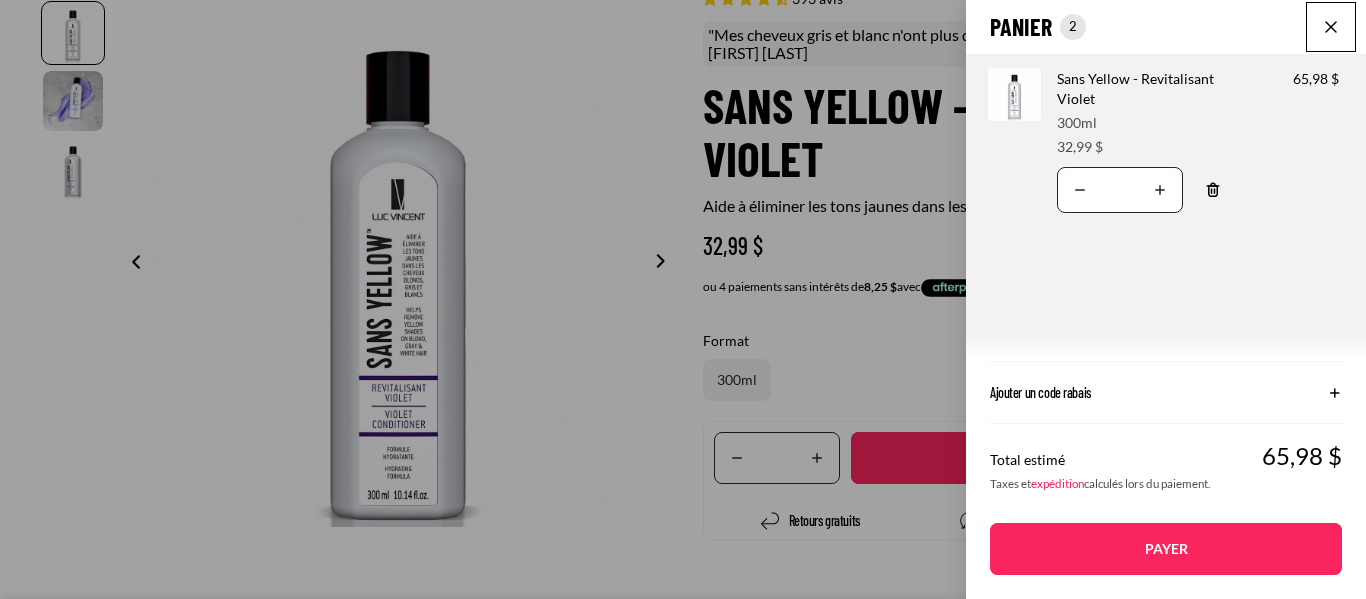 click at bounding box center [1331, 27] 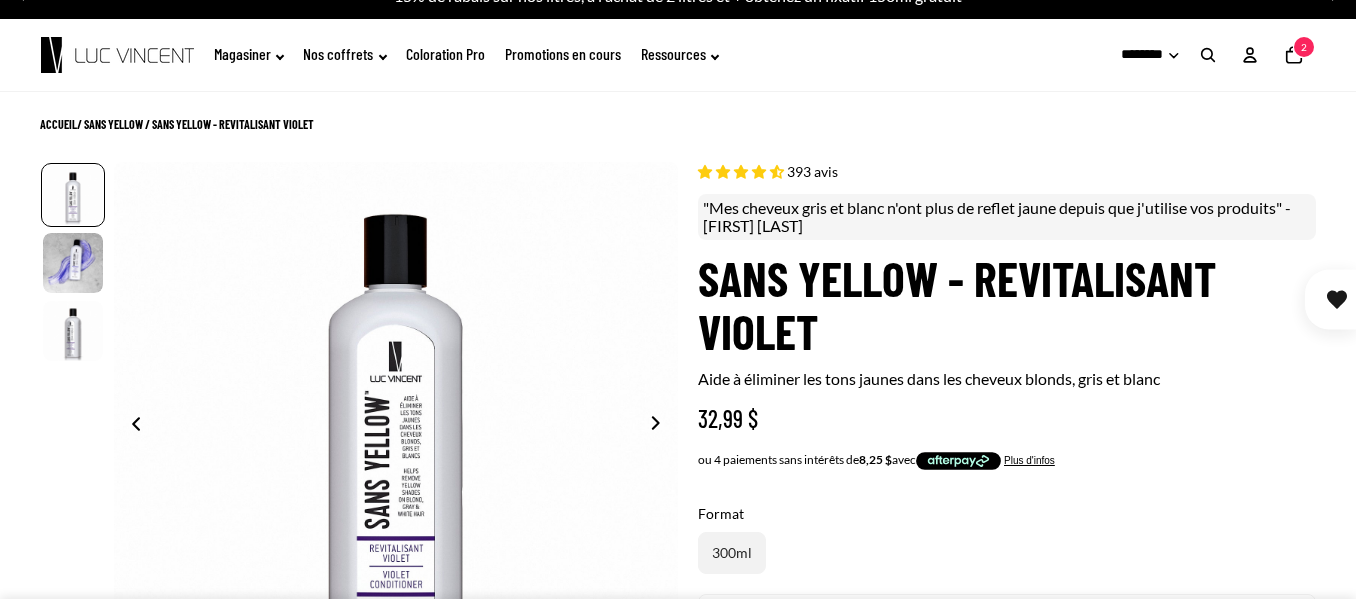 scroll, scrollTop: 0, scrollLeft: 0, axis: both 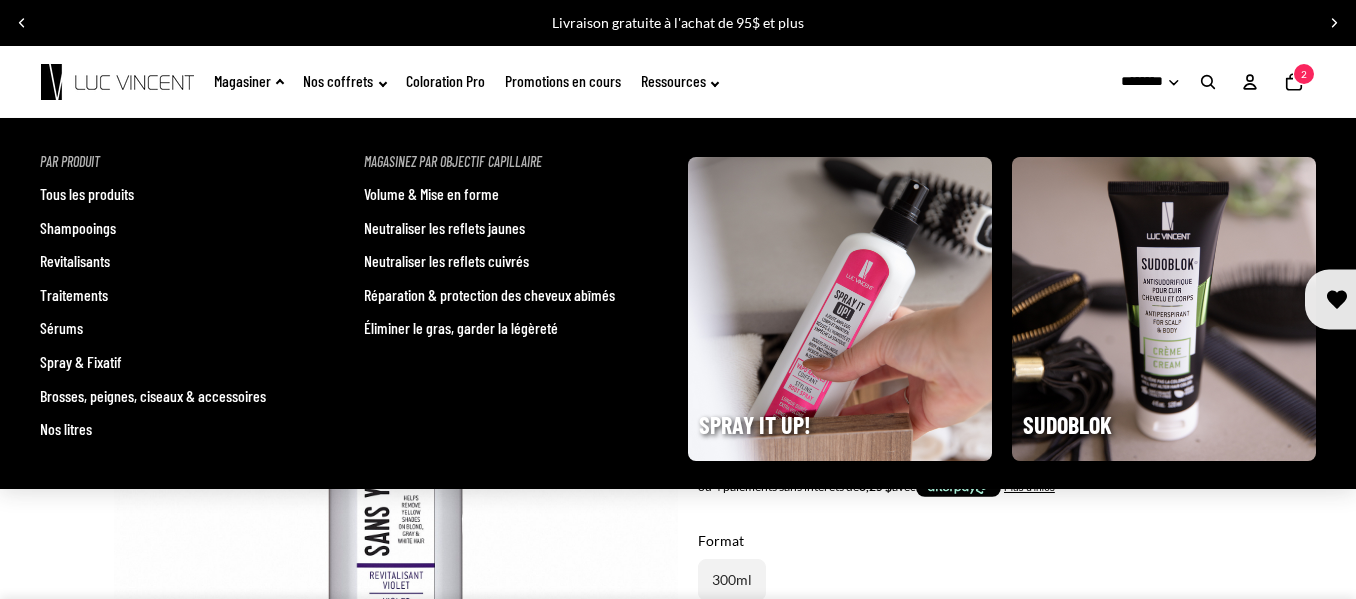 click on "Revitalisants" at bounding box center (75, 261) 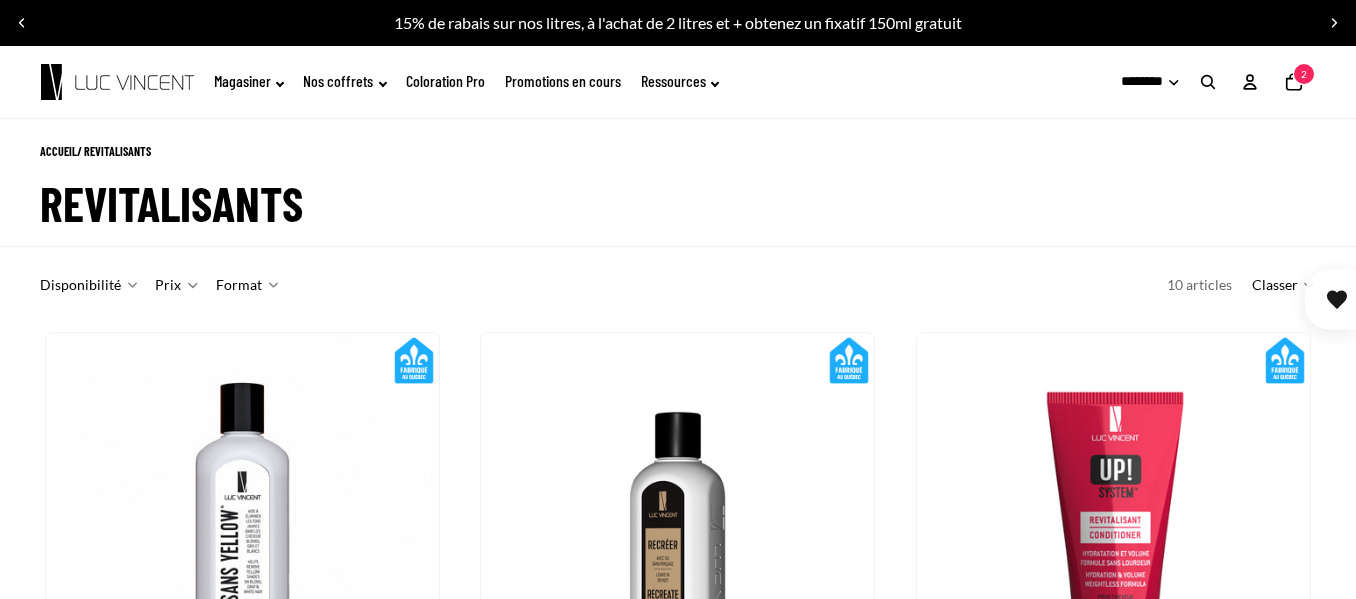 scroll, scrollTop: 400, scrollLeft: 0, axis: vertical 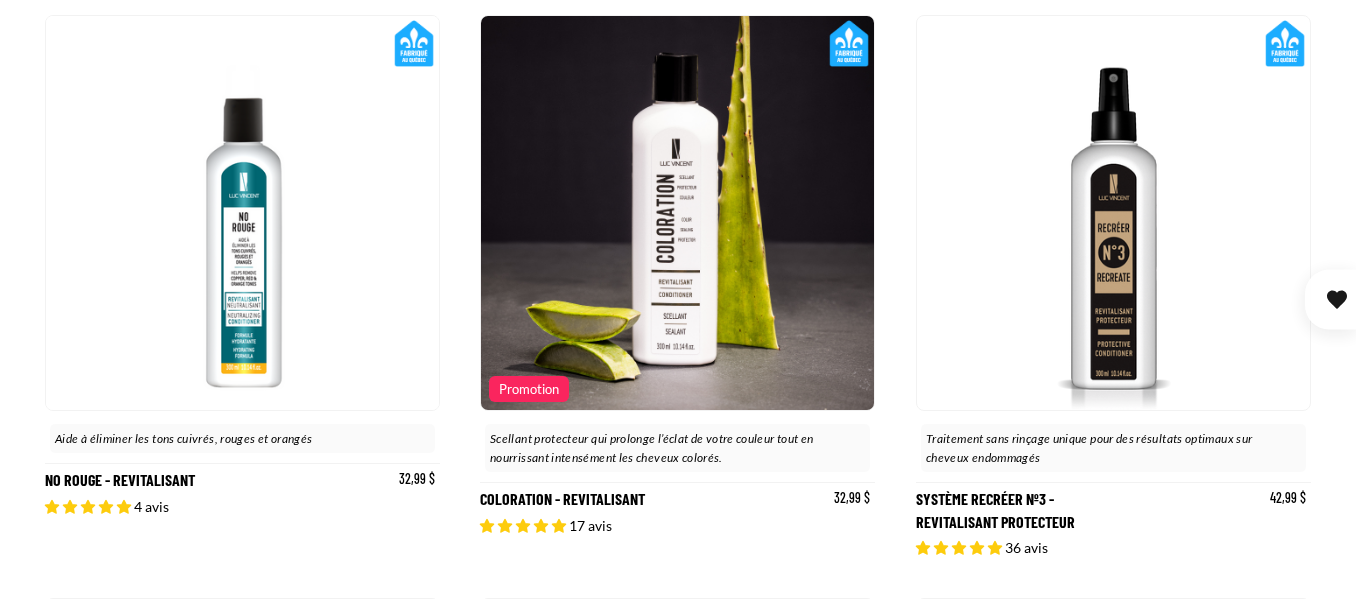 click 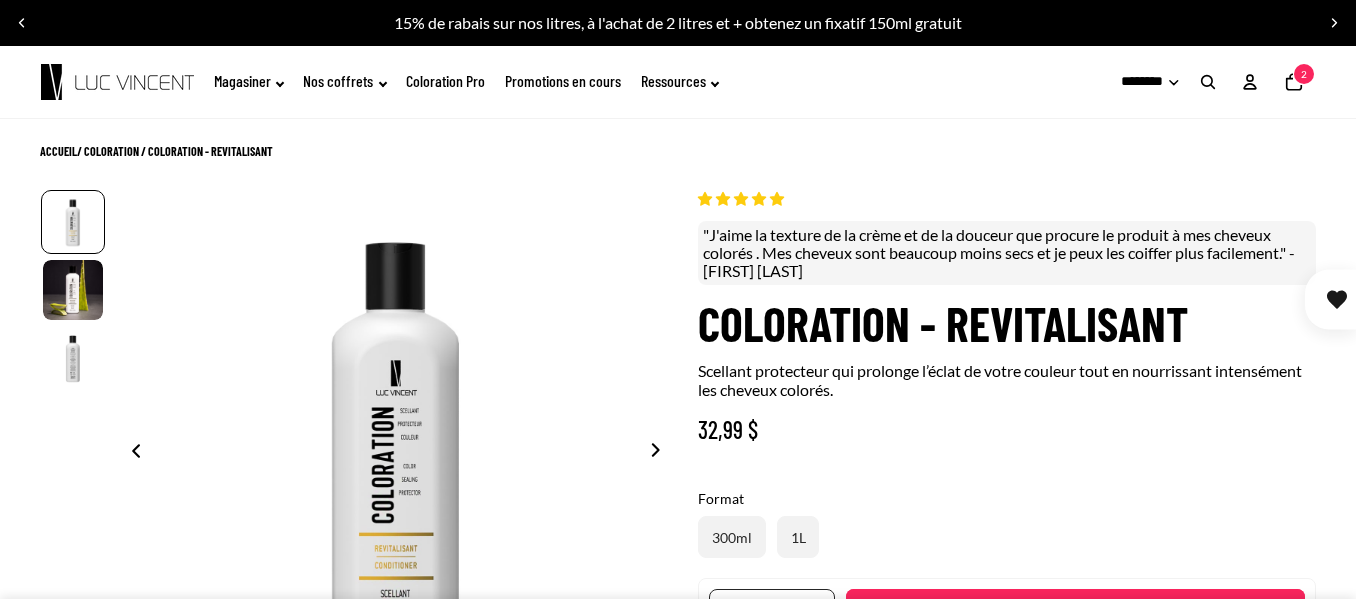 scroll, scrollTop: 0, scrollLeft: 0, axis: both 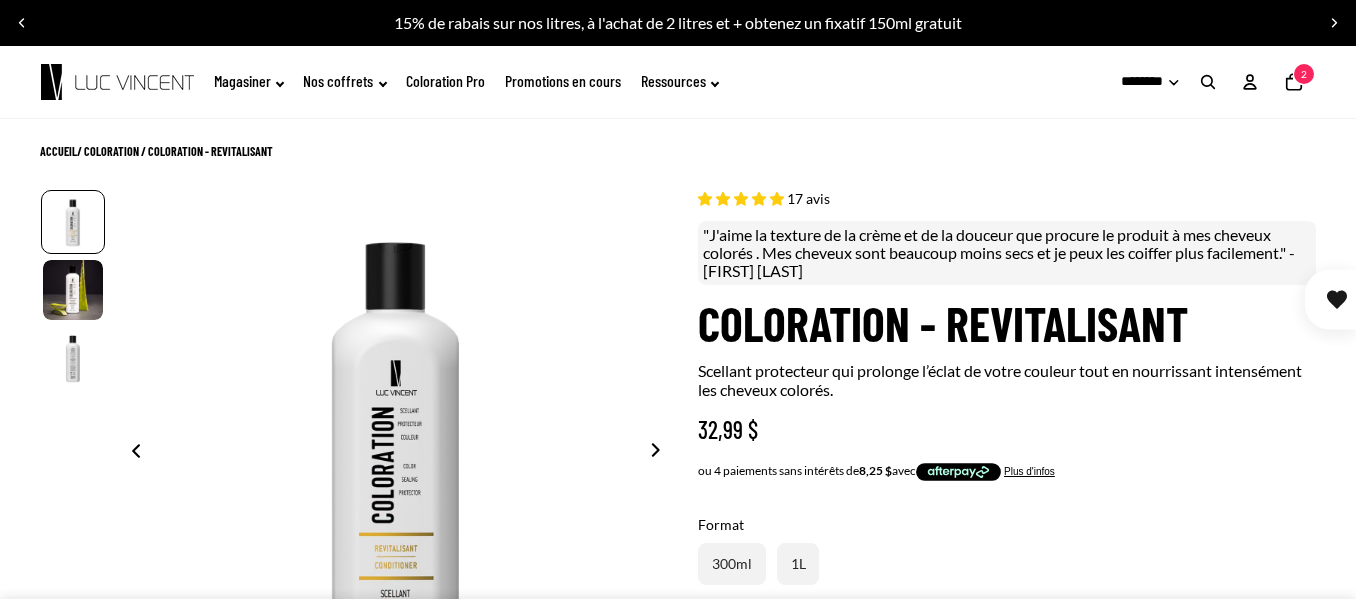 select on "**********" 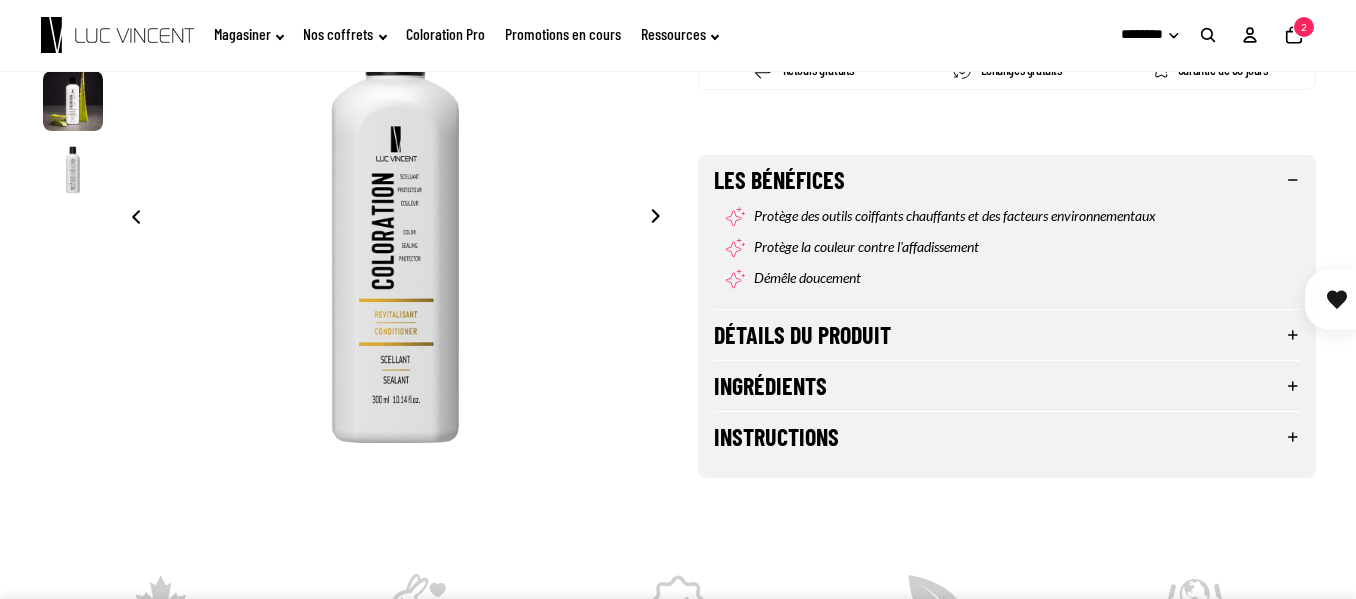 scroll, scrollTop: 600, scrollLeft: 0, axis: vertical 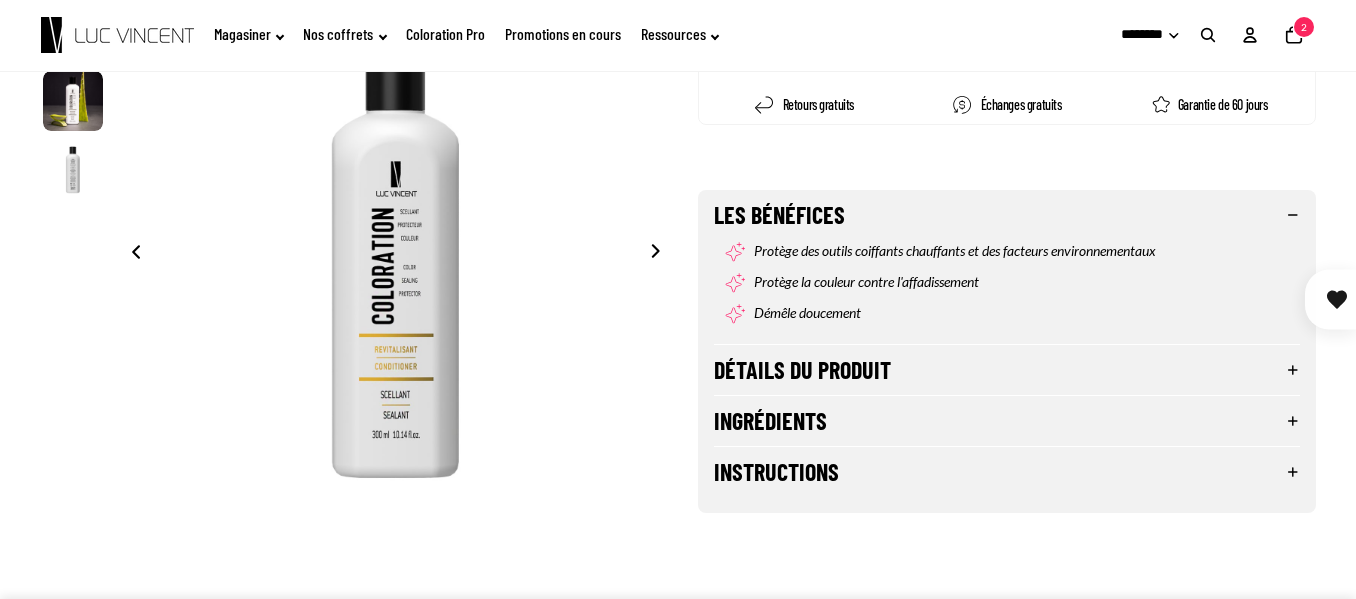 click at bounding box center (661, 254) 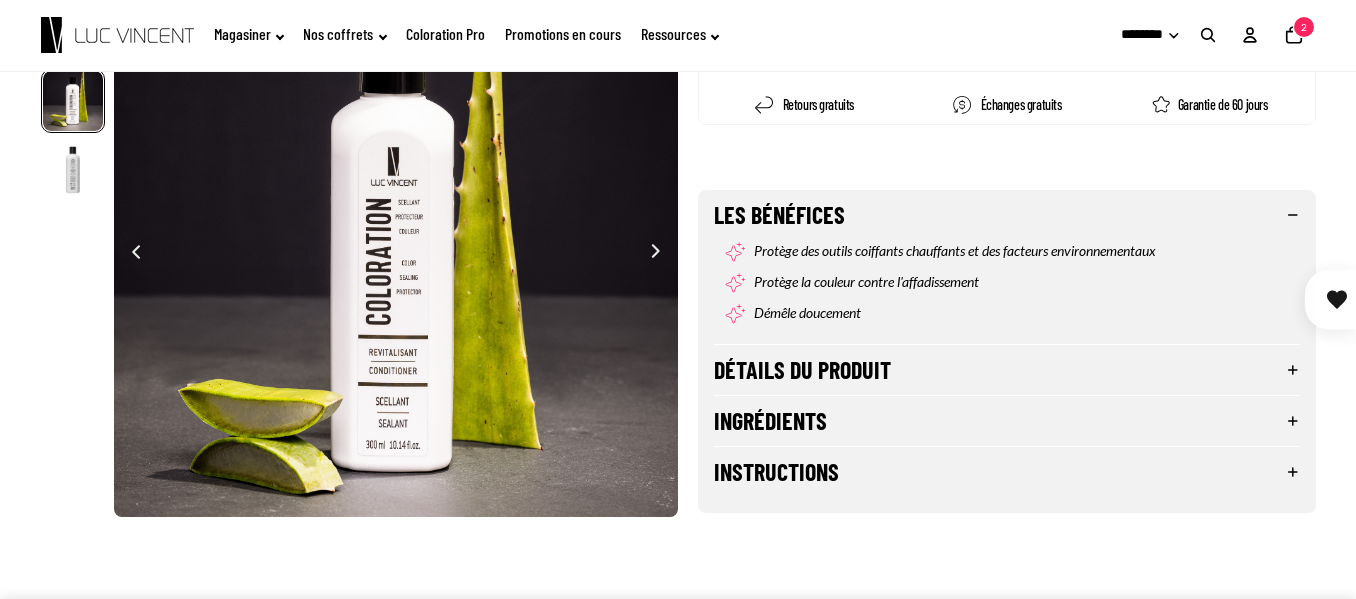 scroll, scrollTop: 0, scrollLeft: 565, axis: horizontal 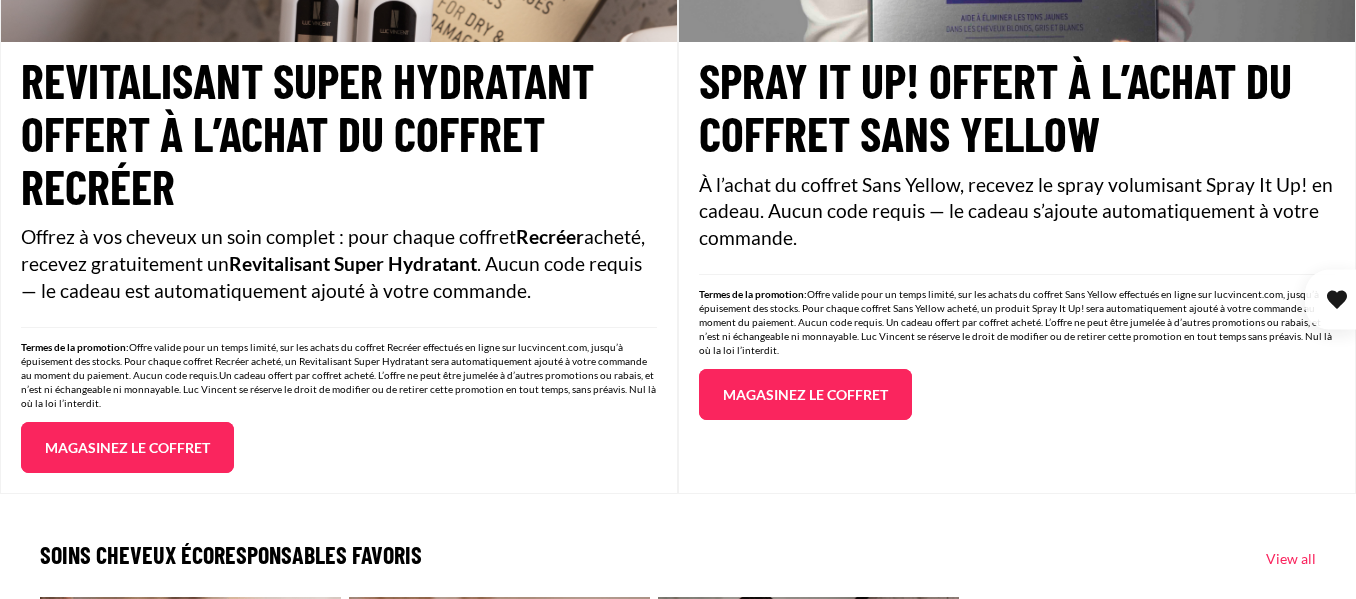 click on "Magasinez le coffret" at bounding box center [805, 395] 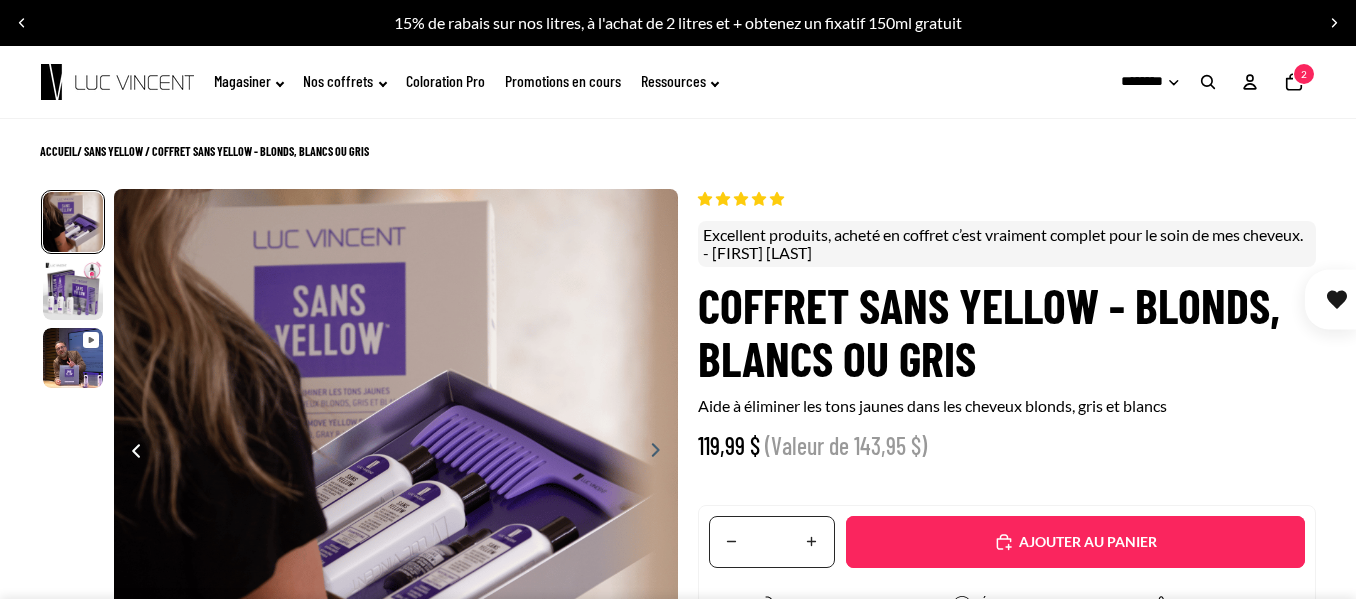 scroll, scrollTop: 0, scrollLeft: 0, axis: both 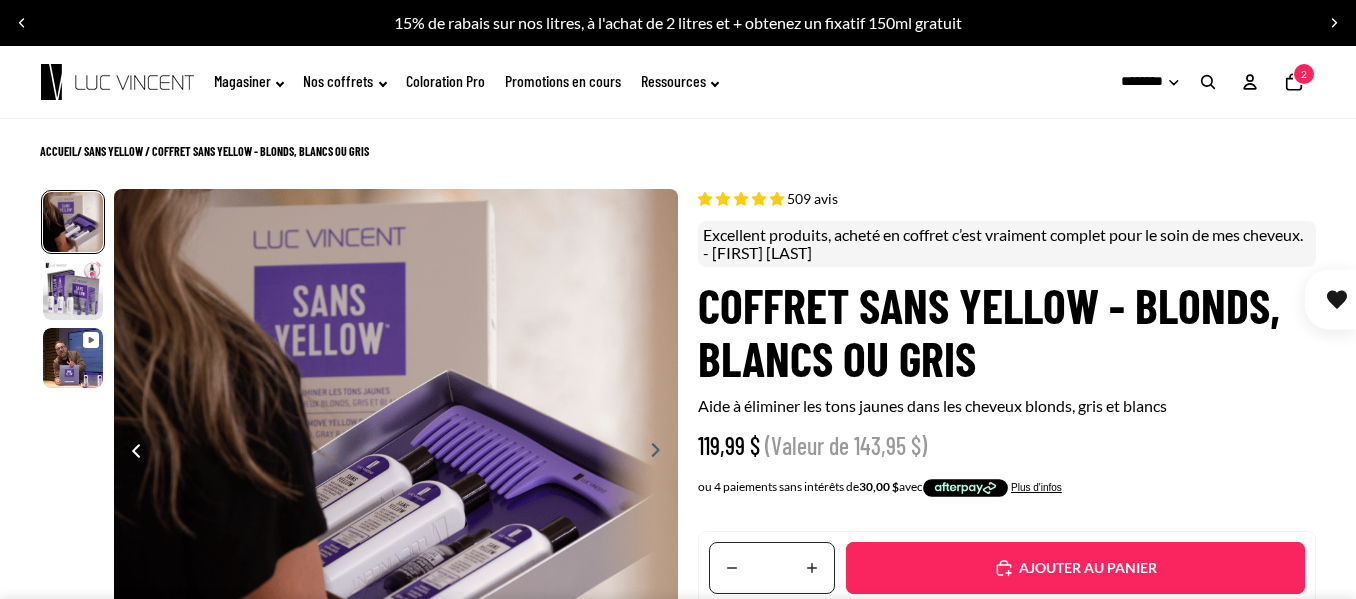 select on "**********" 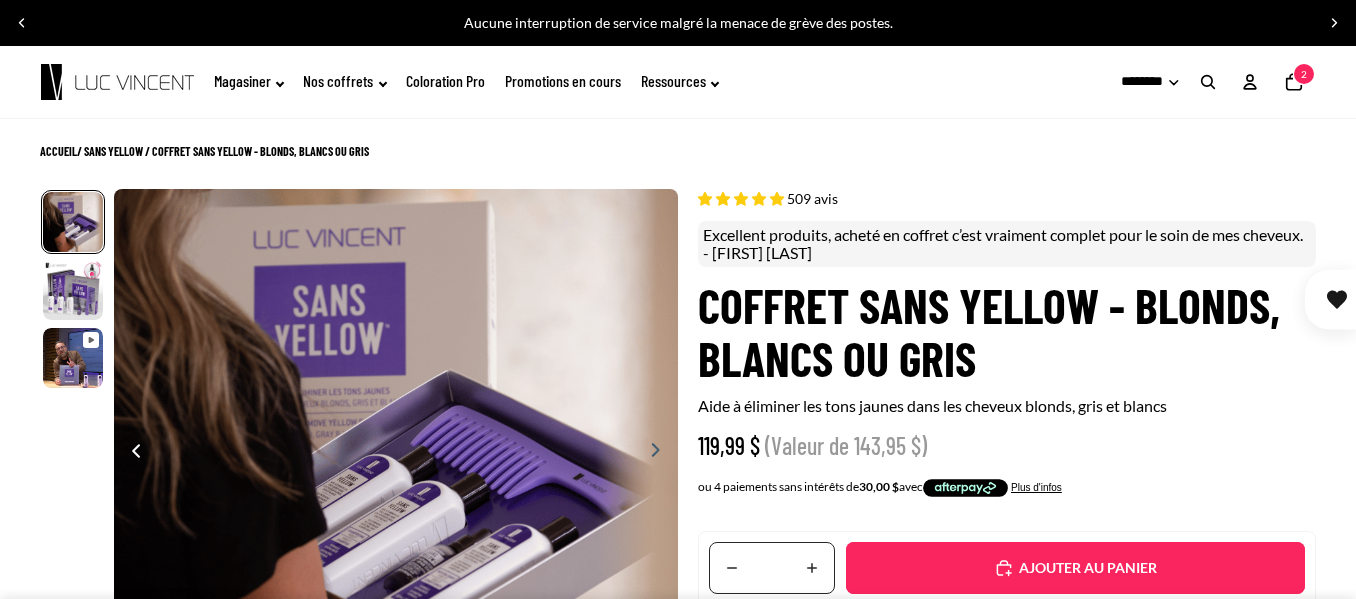 click 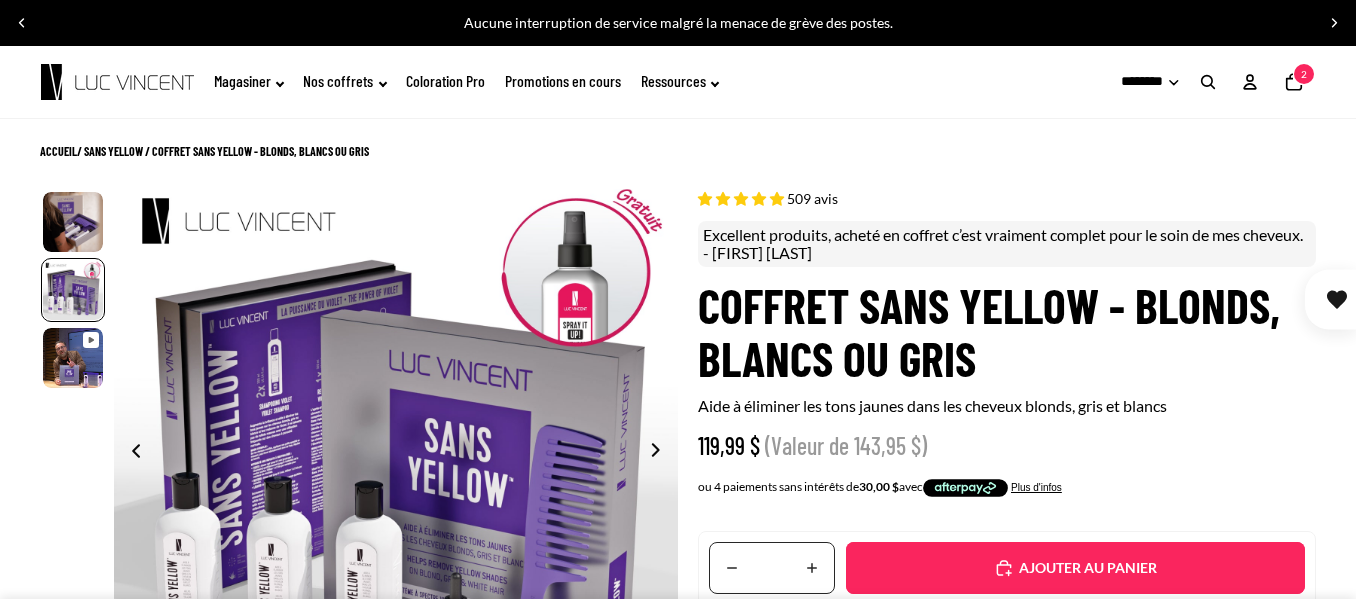 scroll, scrollTop: 0, scrollLeft: 565, axis: horizontal 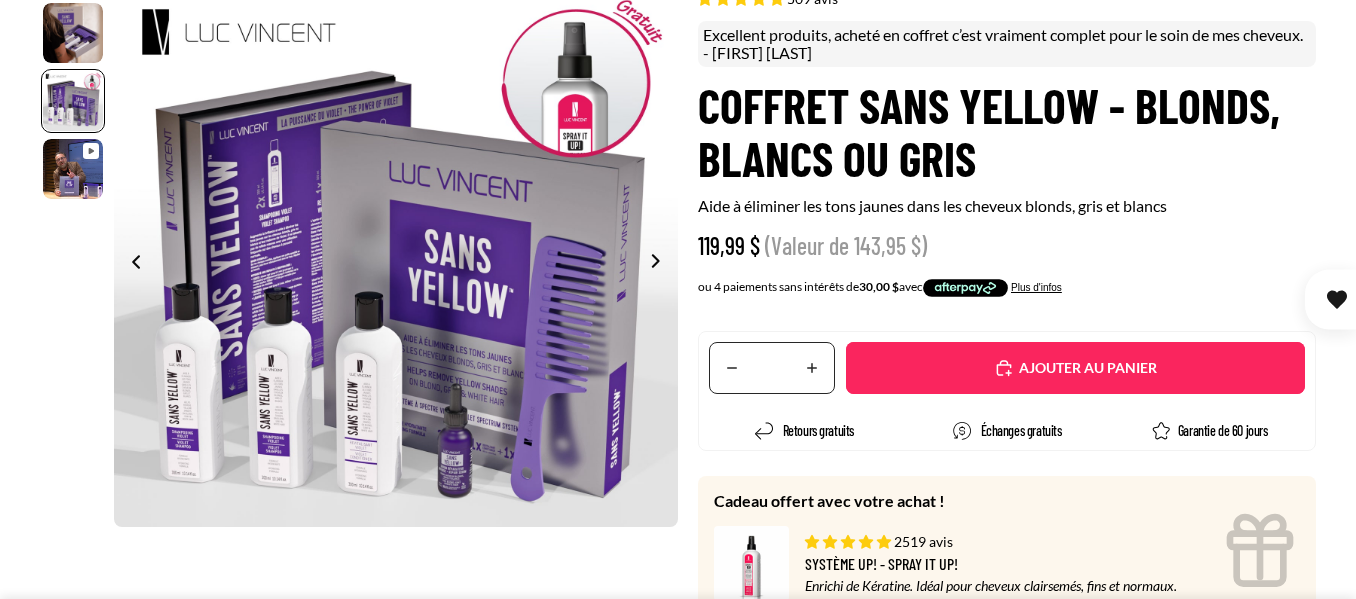 click at bounding box center (661, 263) 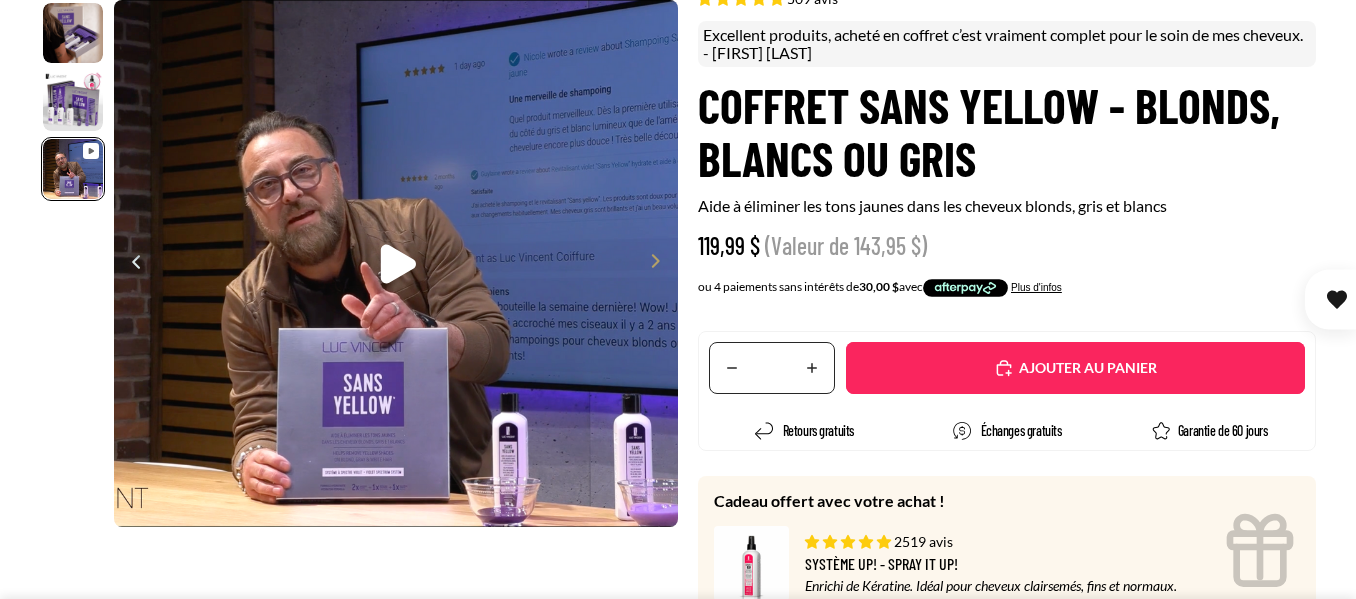 scroll, scrollTop: 0, scrollLeft: 1130, axis: horizontal 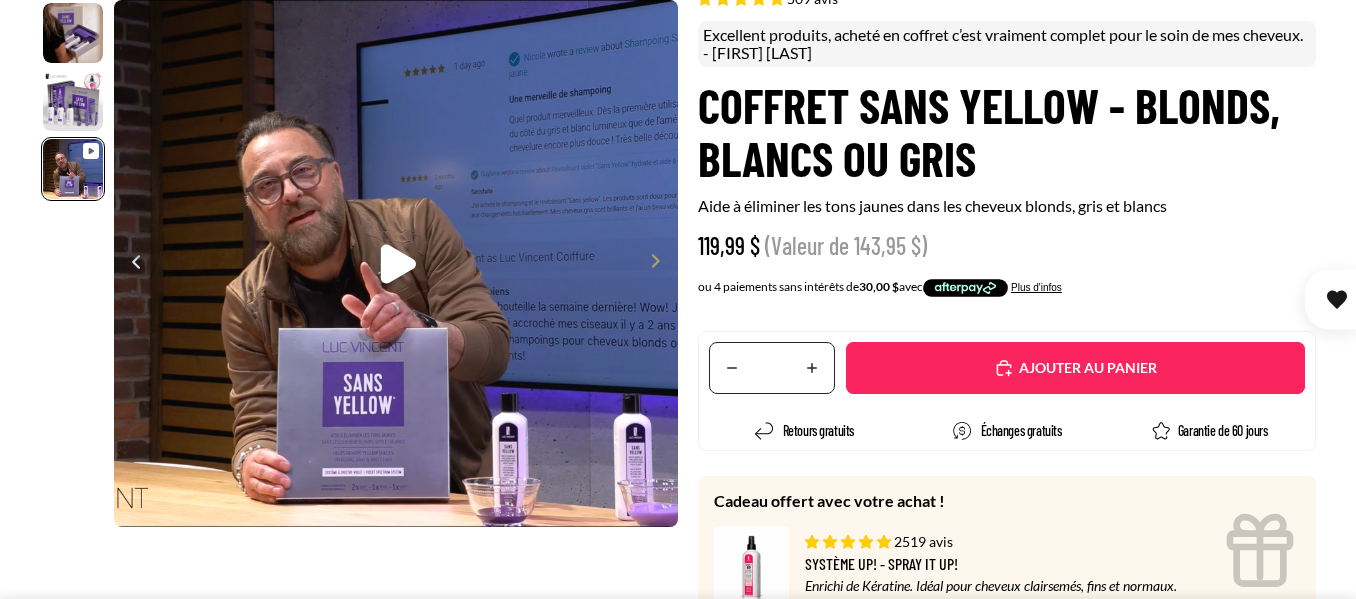 click on "Lire la vidéo
Lire la vidéo
Mettre la vidéo en pause" at bounding box center [359, 263] 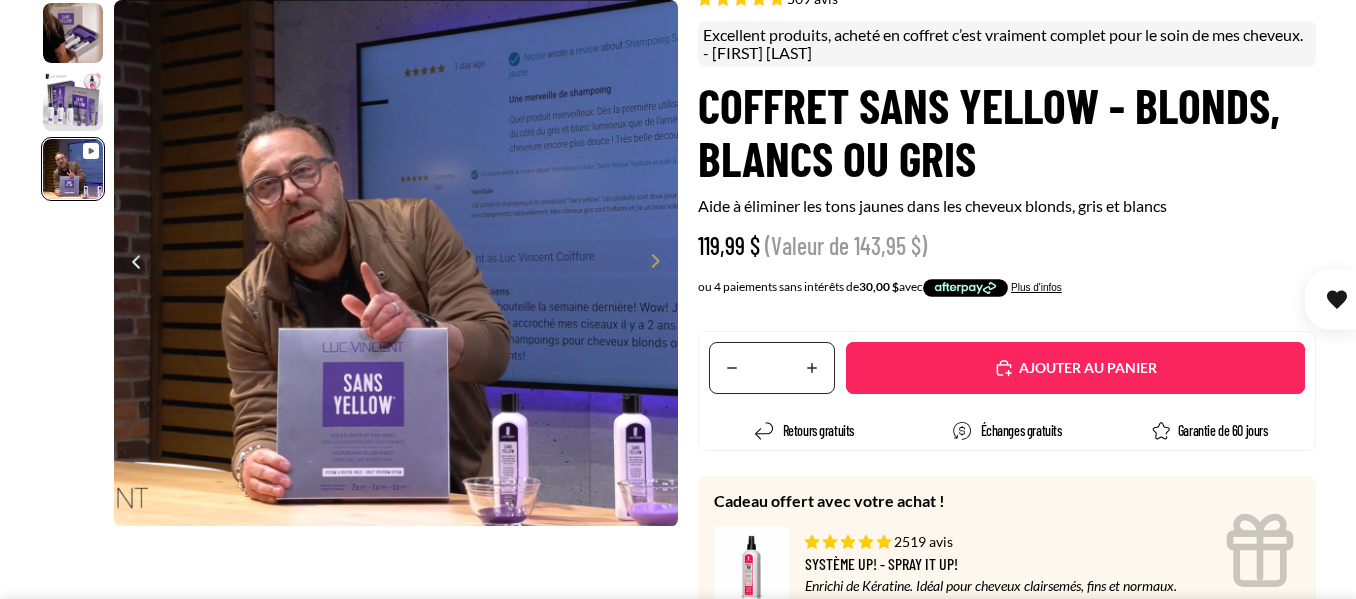 click at bounding box center [661, 263] 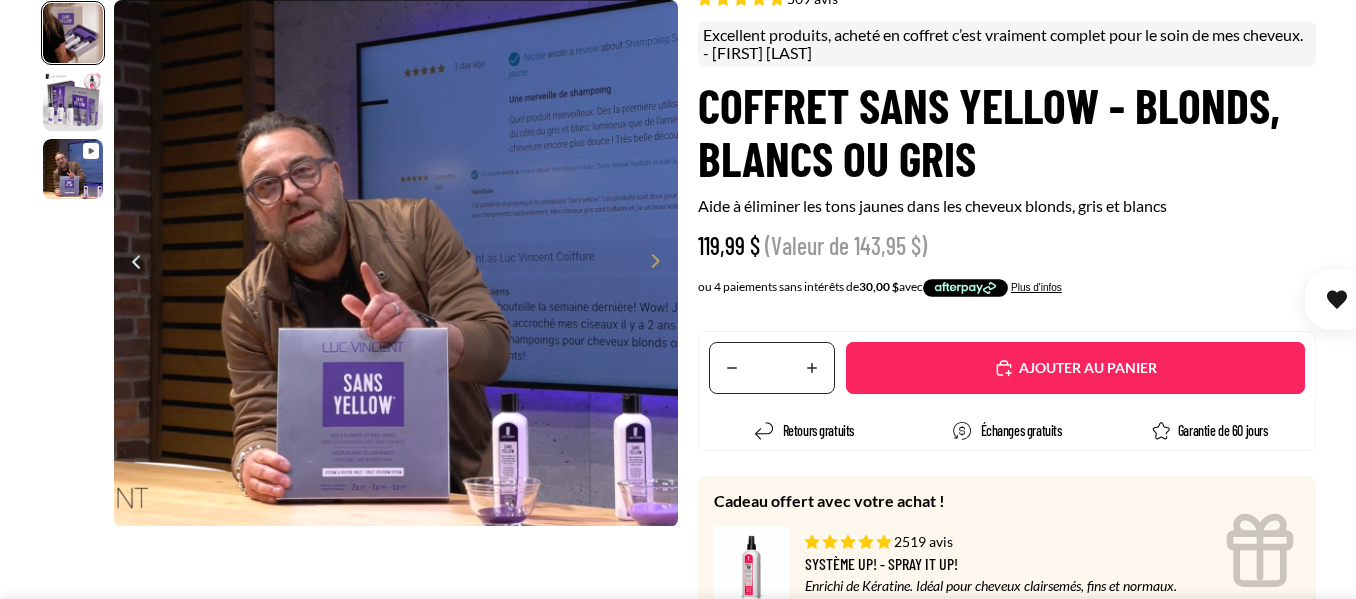 scroll, scrollTop: 0, scrollLeft: 0, axis: both 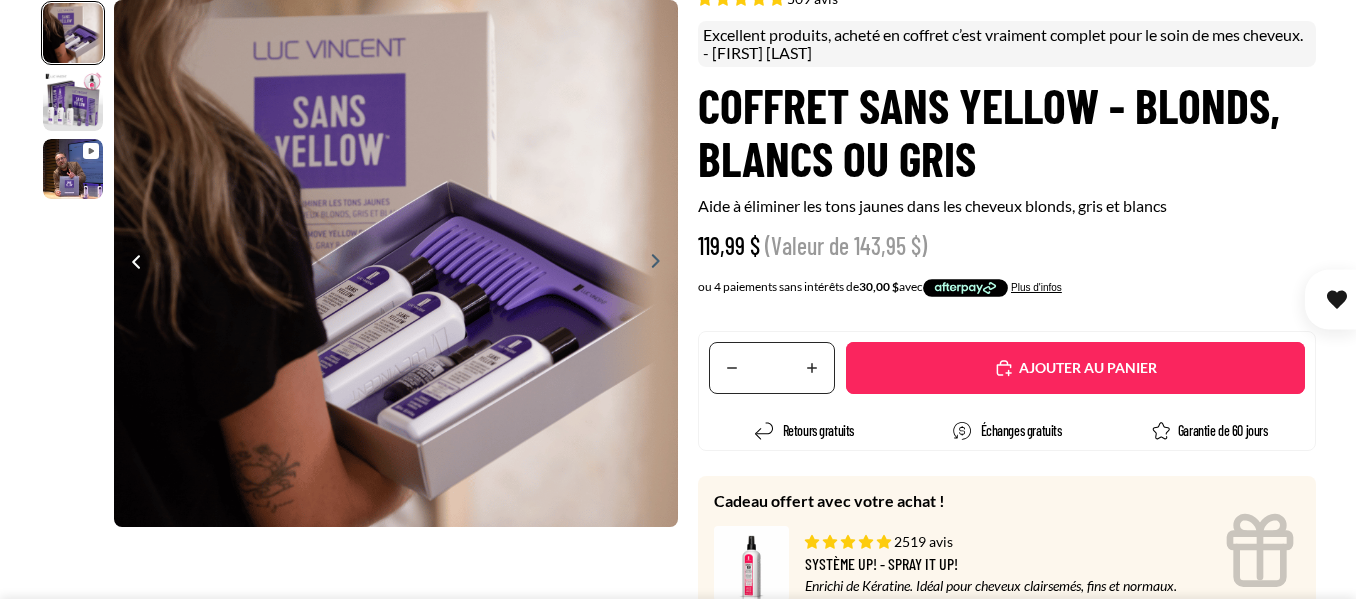 click at bounding box center [130, 263] 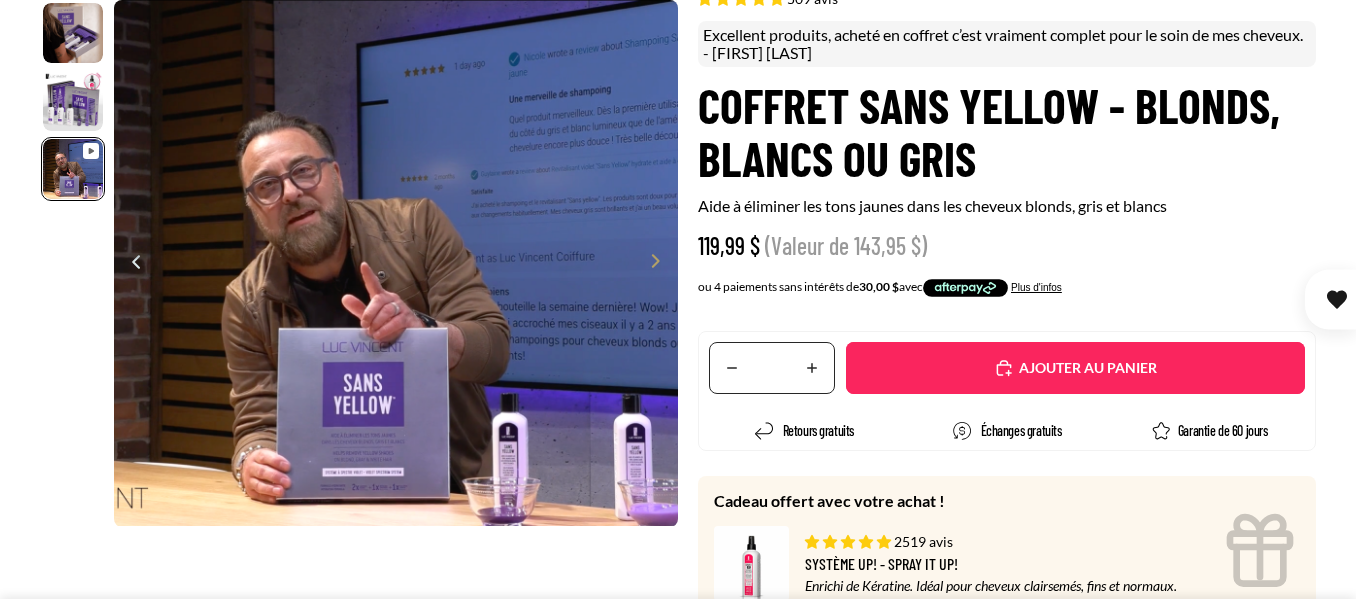 scroll, scrollTop: 0, scrollLeft: 1130, axis: horizontal 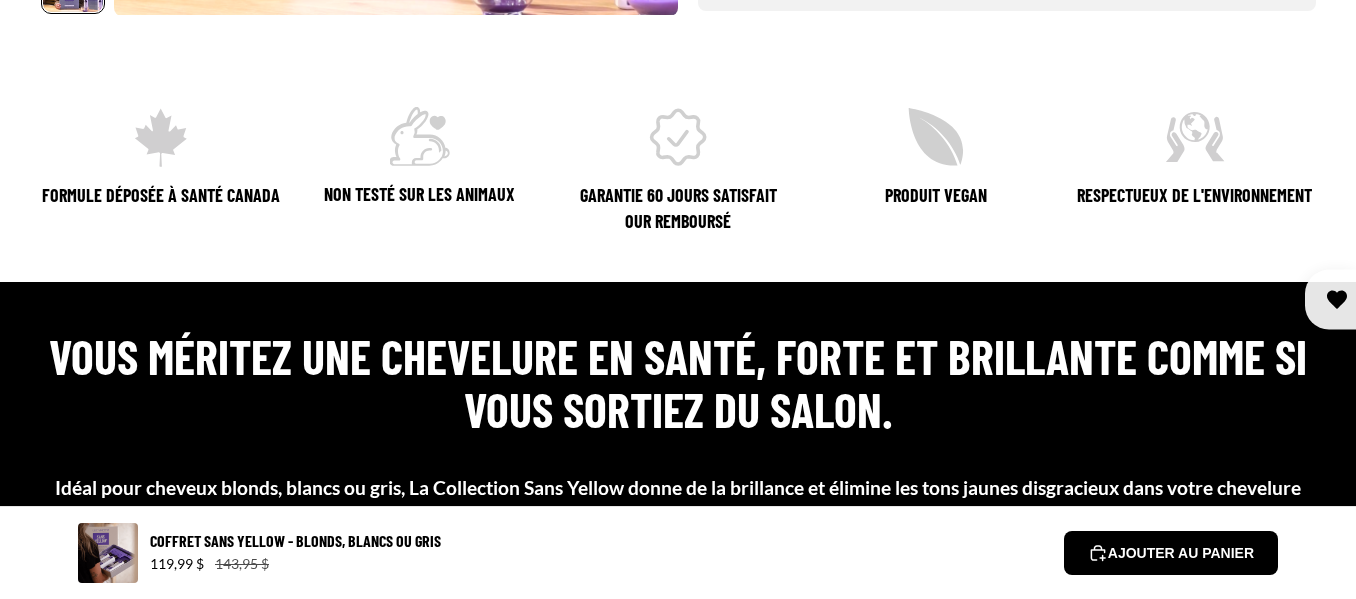 click on "AJOUTER AU PANIER" at bounding box center (1171, 553) 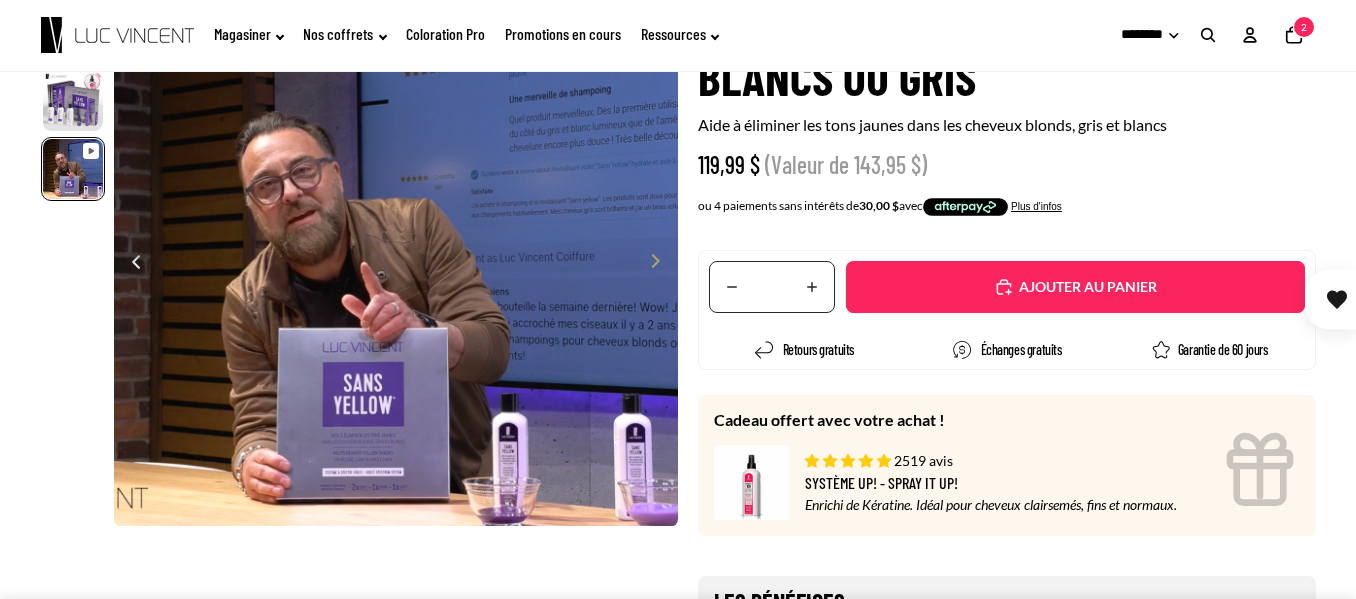 scroll, scrollTop: 268, scrollLeft: 0, axis: vertical 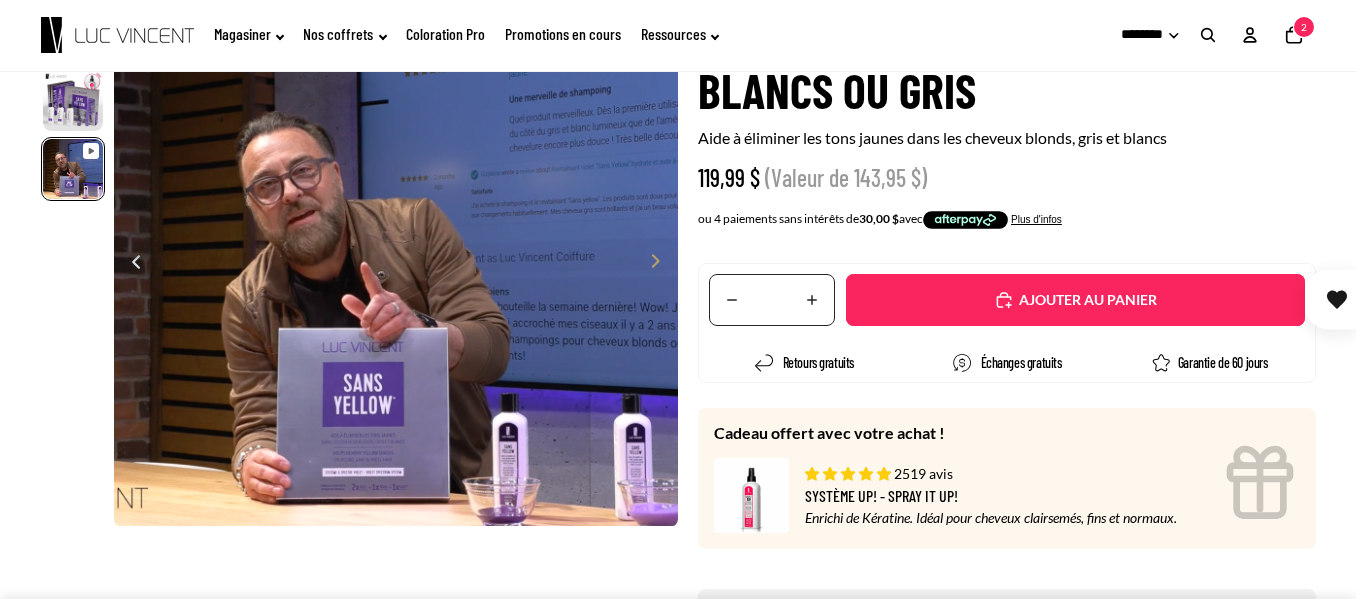click at bounding box center [130, 263] 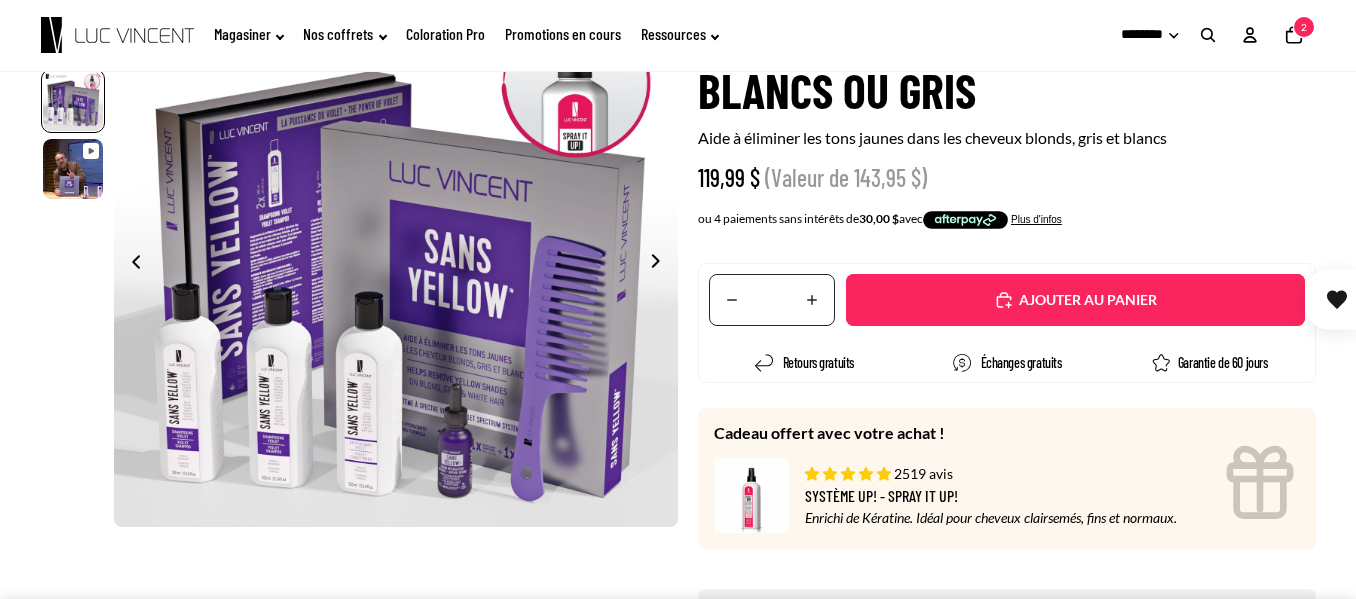 scroll, scrollTop: 0, scrollLeft: 565, axis: horizontal 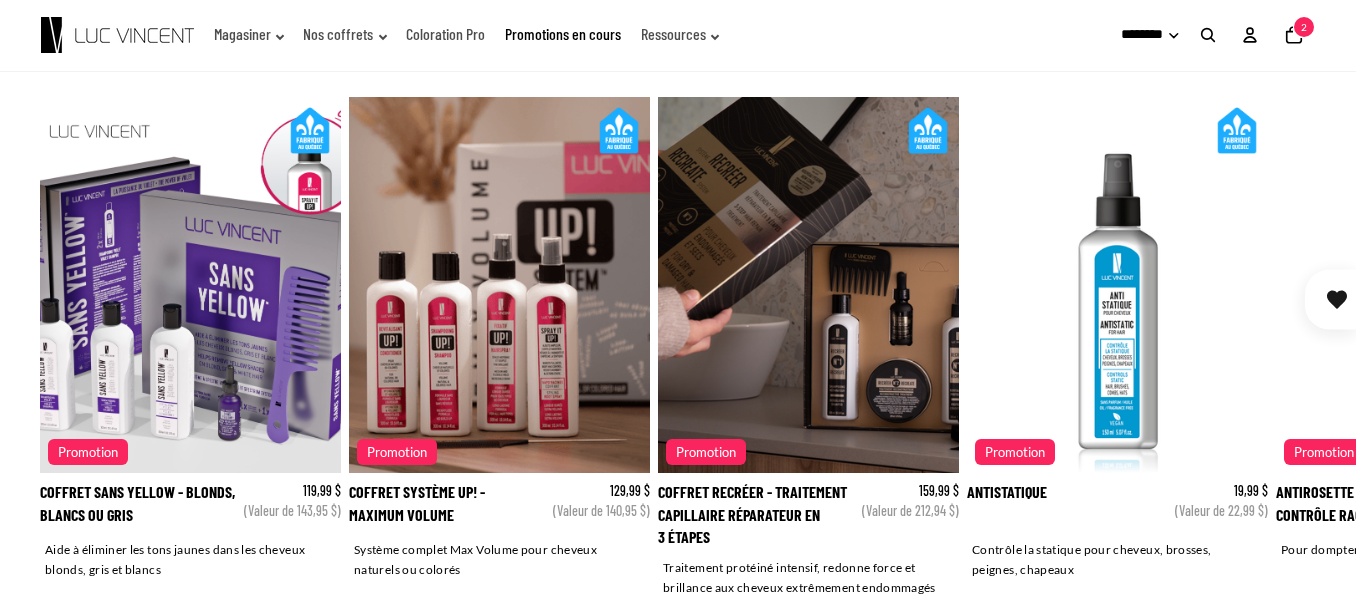 click 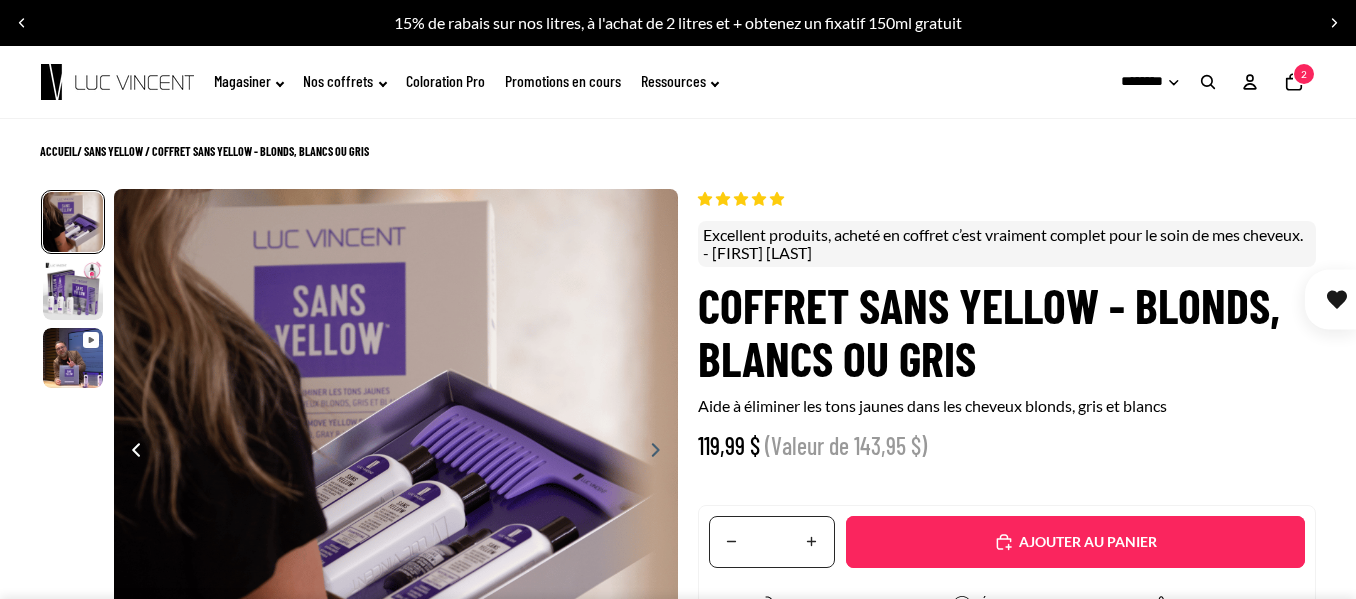 scroll, scrollTop: 0, scrollLeft: 0, axis: both 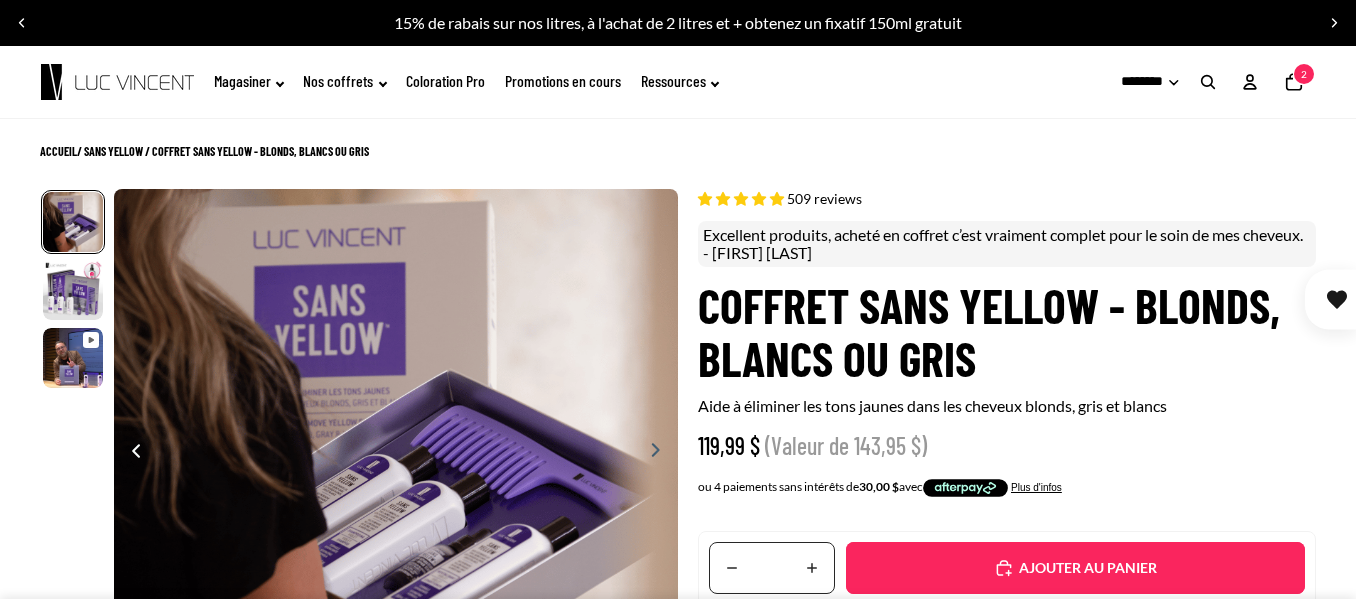 select on "**********" 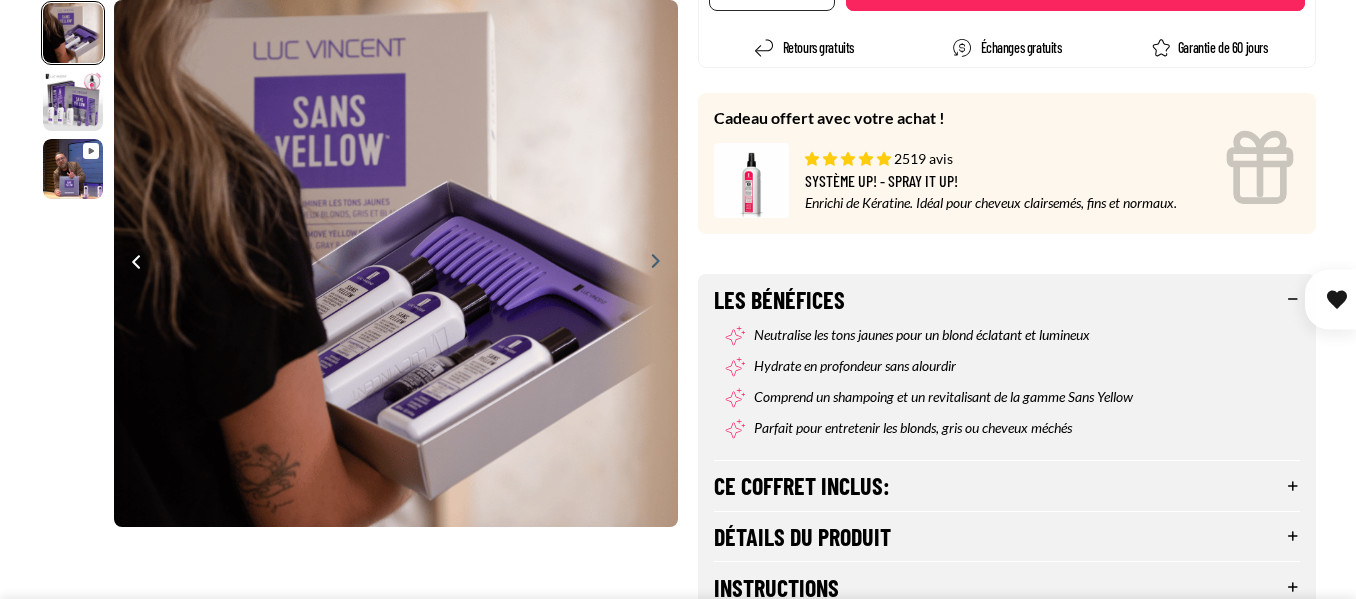 scroll, scrollTop: 700, scrollLeft: 0, axis: vertical 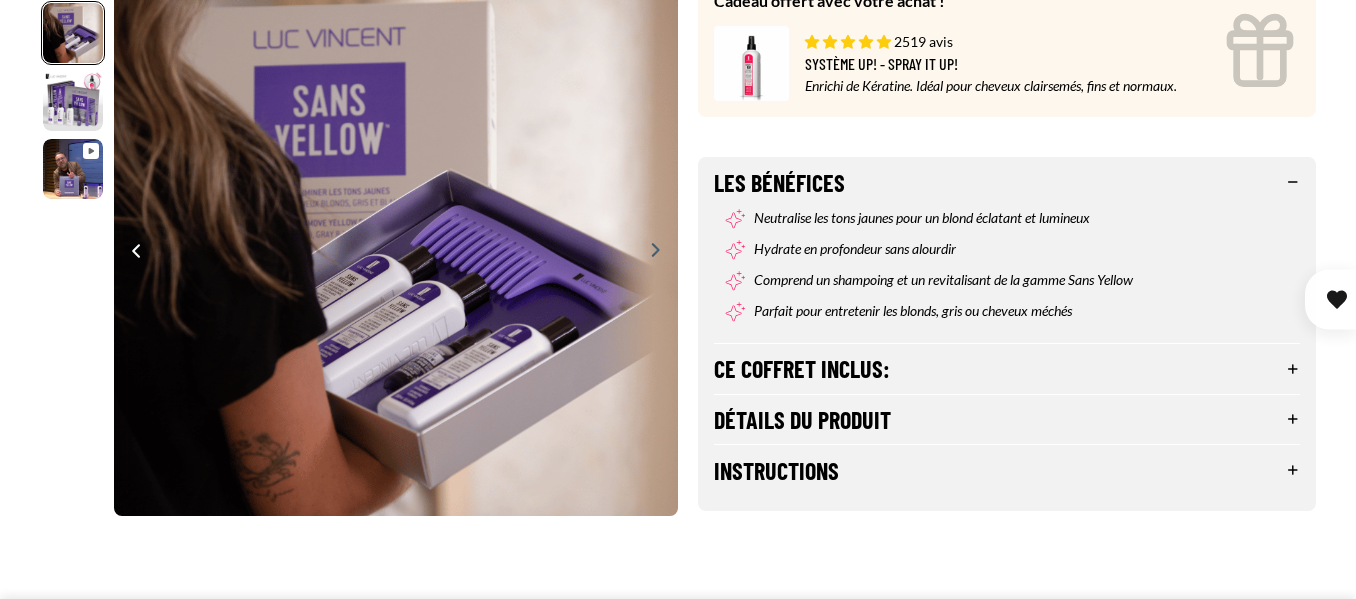 click on "Ce coffret inclus:" at bounding box center (1007, 369) 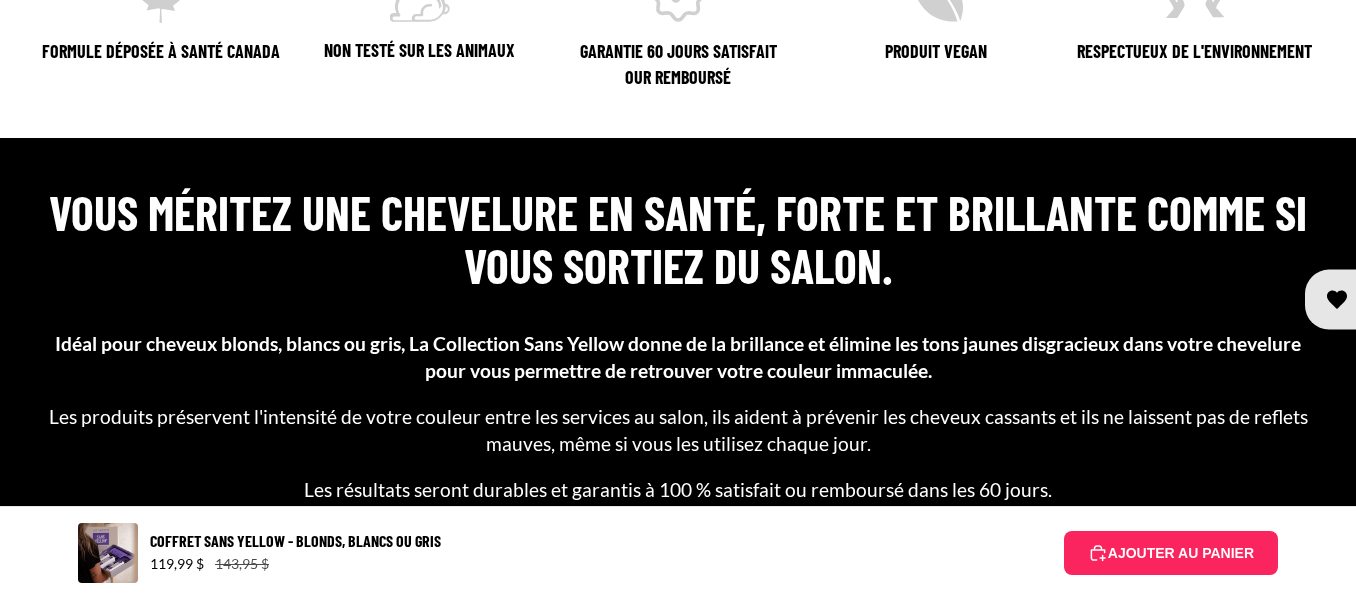 scroll, scrollTop: 1400, scrollLeft: 0, axis: vertical 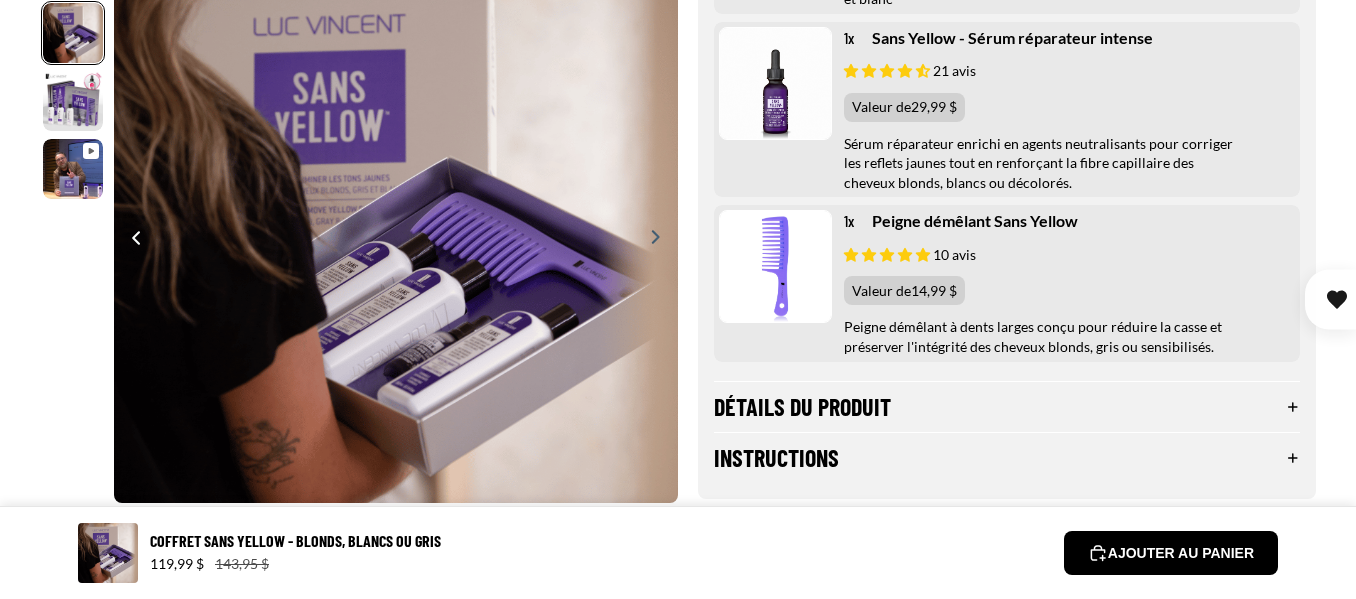click on "AJOUTER AU PANIER" at bounding box center [1171, 553] 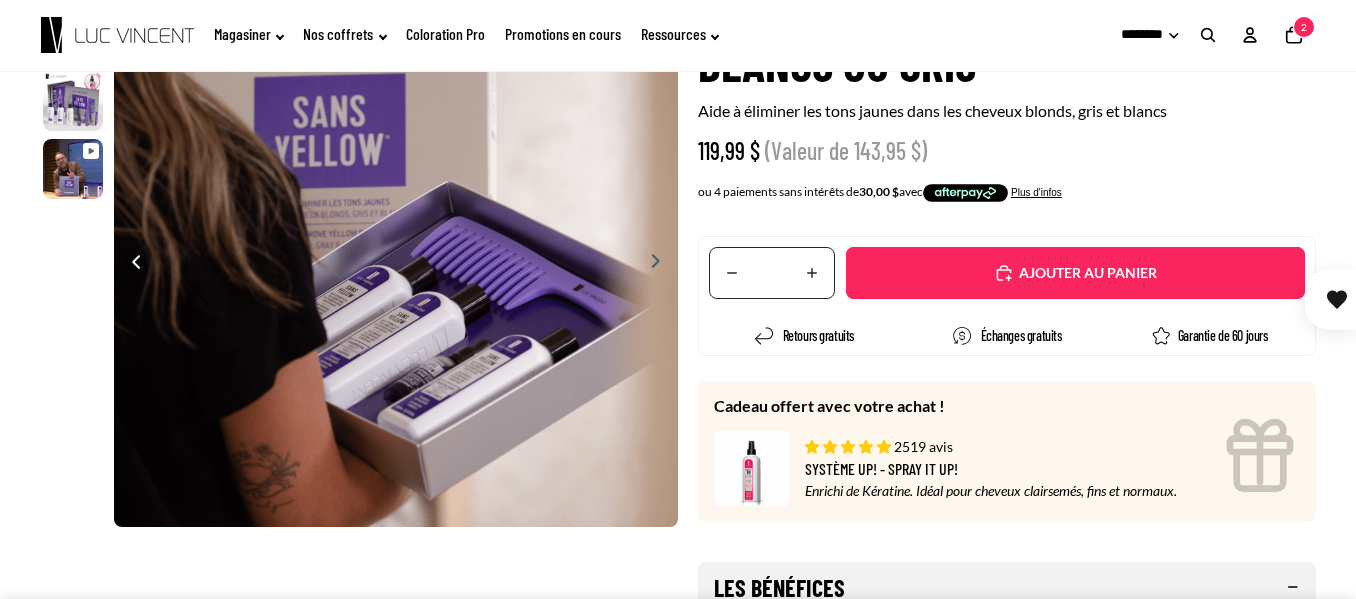 scroll, scrollTop: 268, scrollLeft: 0, axis: vertical 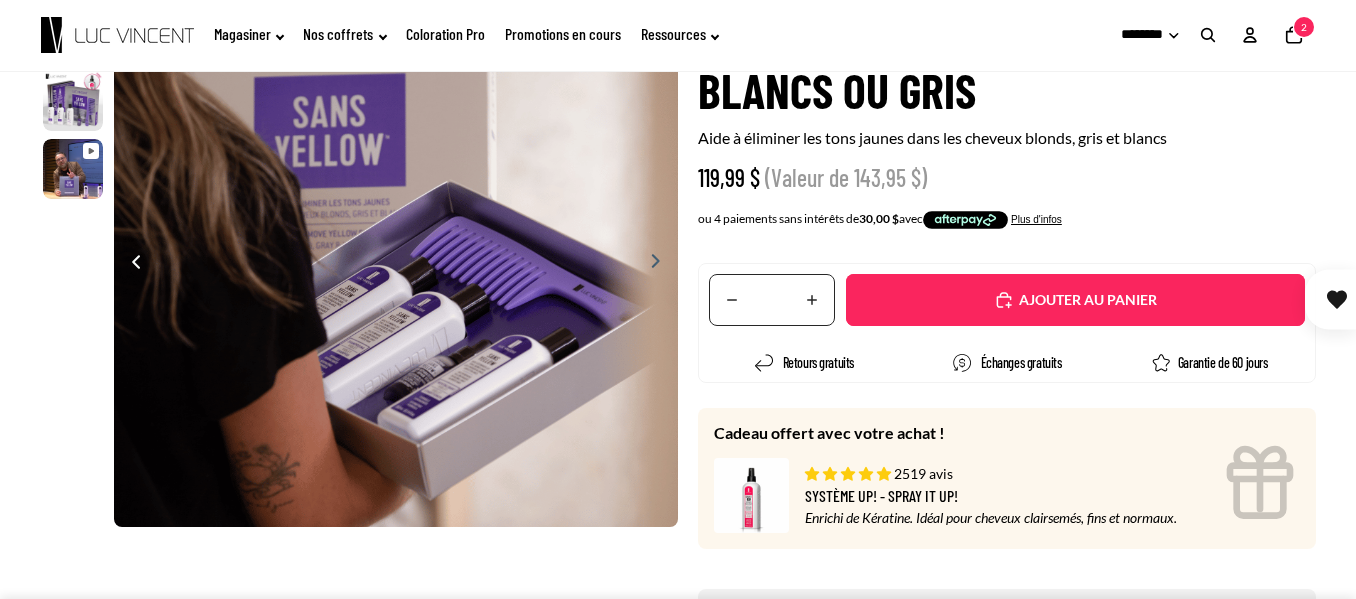 click on "Nombre total d'articles dans le panier: 2
2" 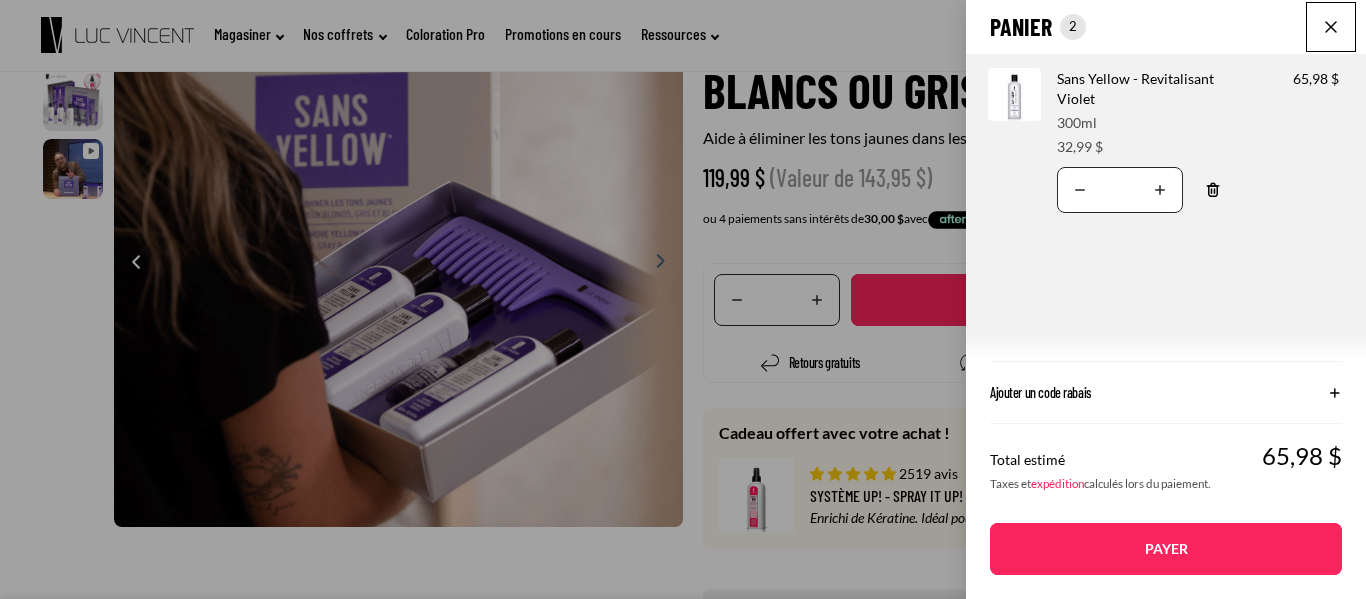 click on "Translation missing: fr.accessibility.decrease_quantity" at bounding box center (1080, 190) 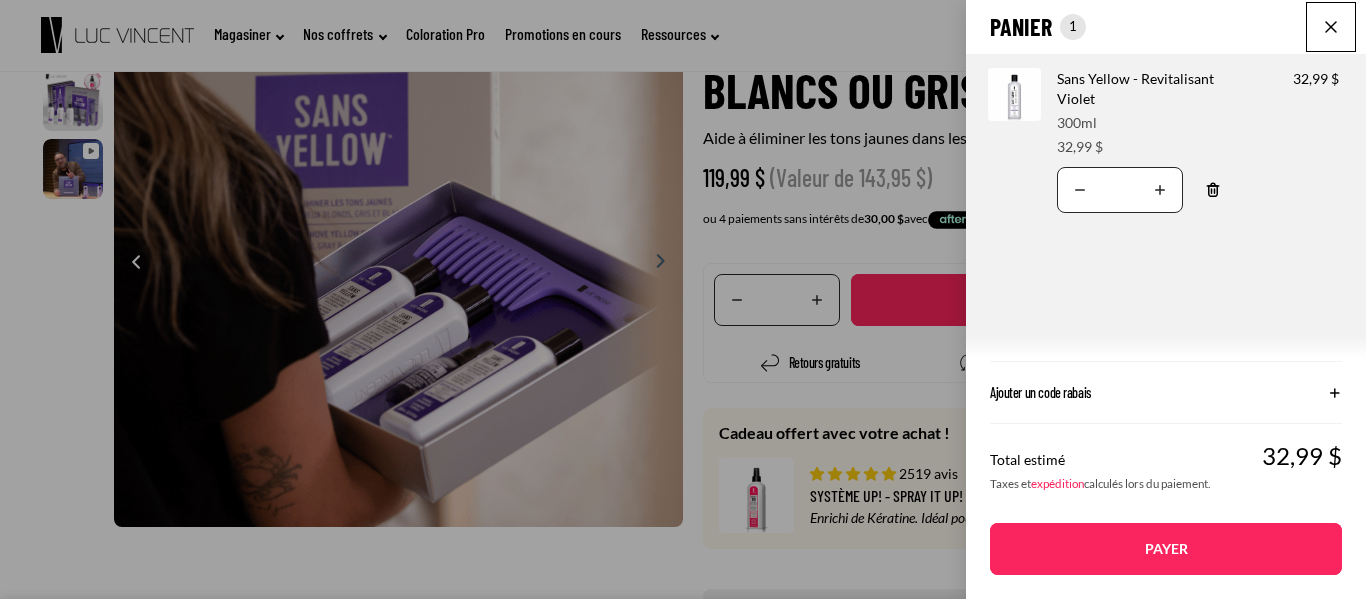 click at bounding box center (1331, 27) 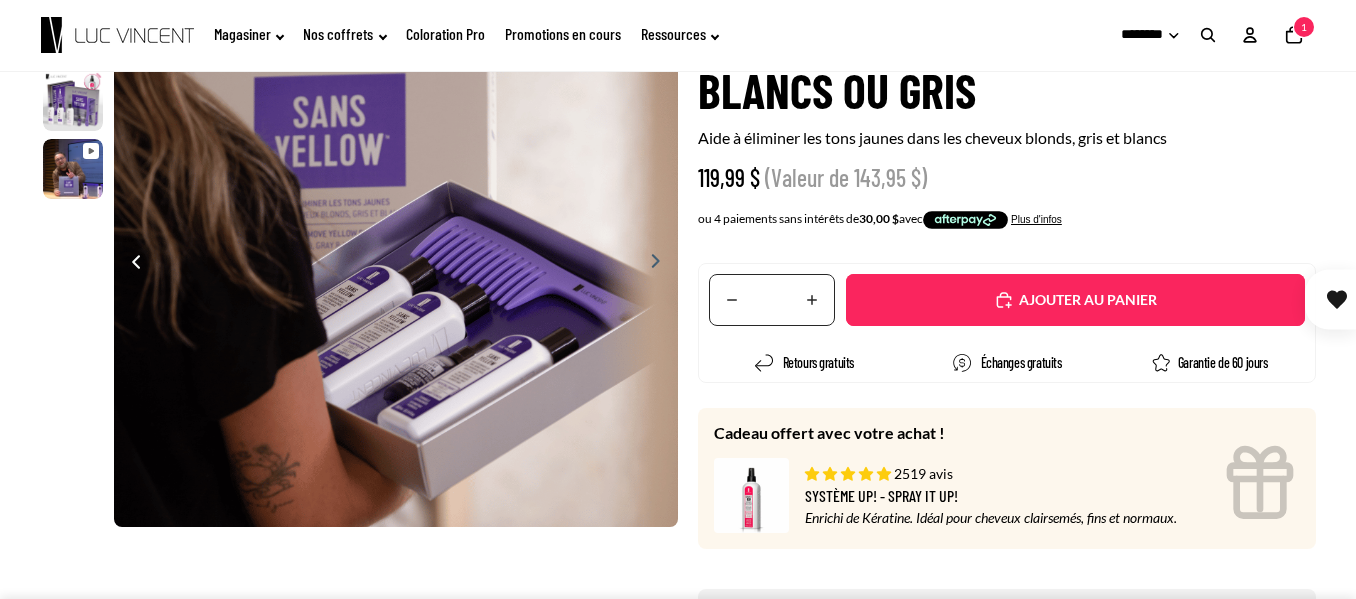click 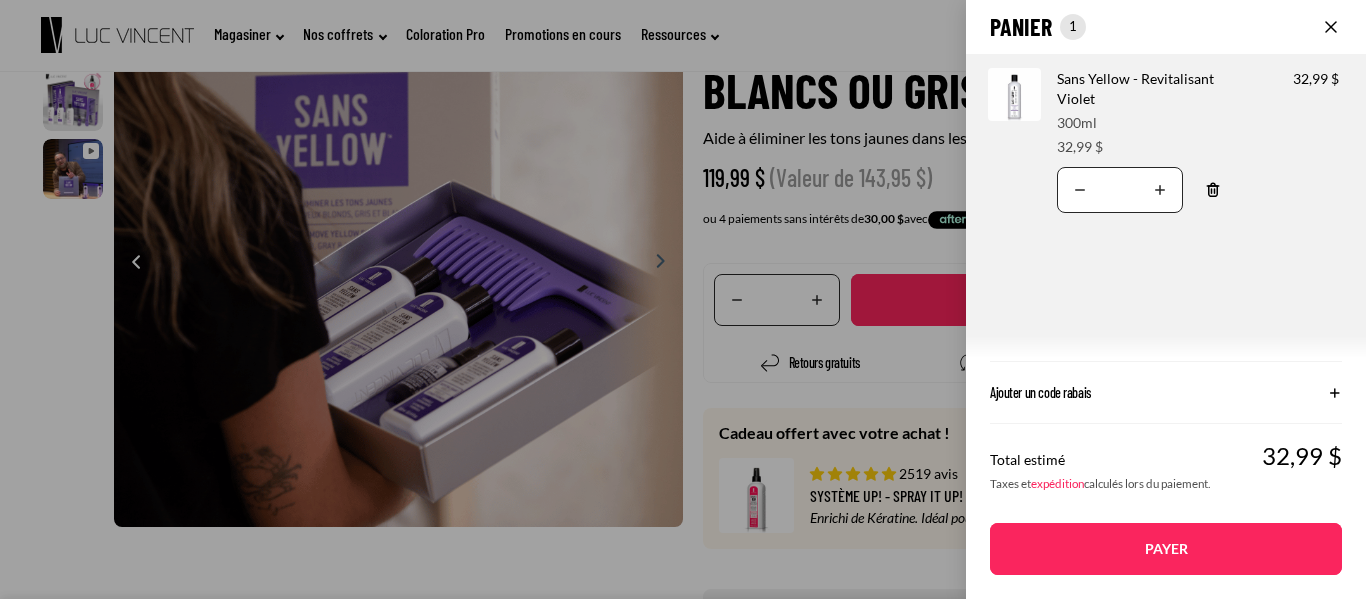 click at bounding box center (1331, 27) 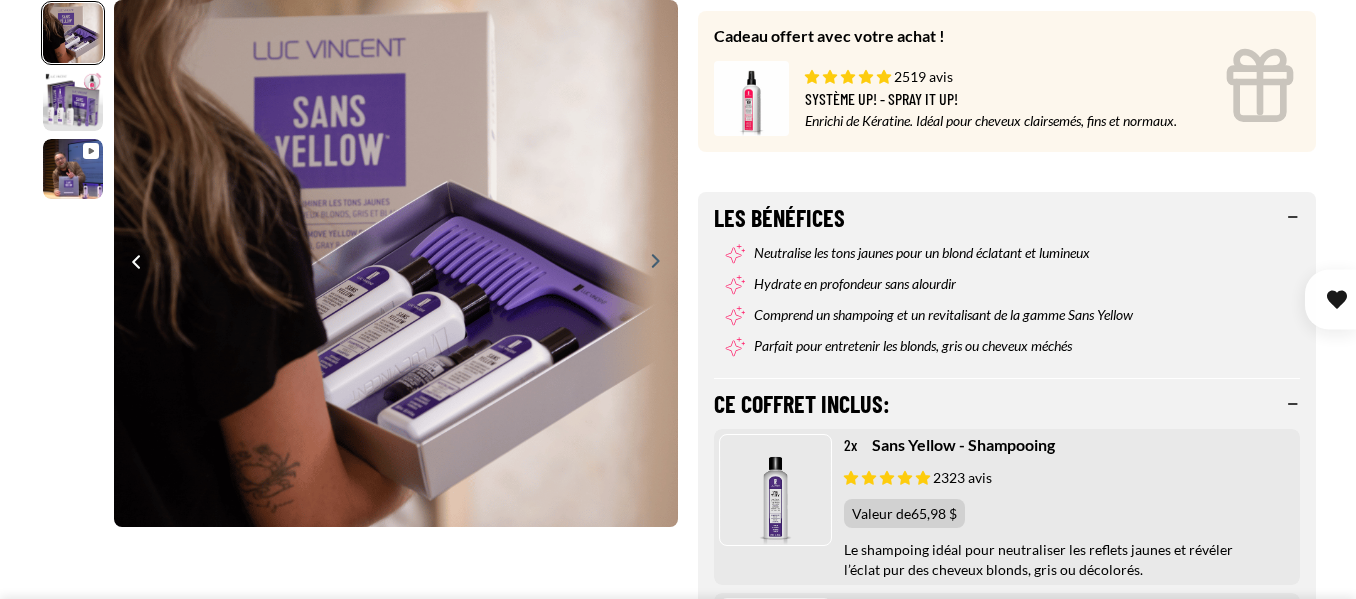 scroll, scrollTop: 968, scrollLeft: 0, axis: vertical 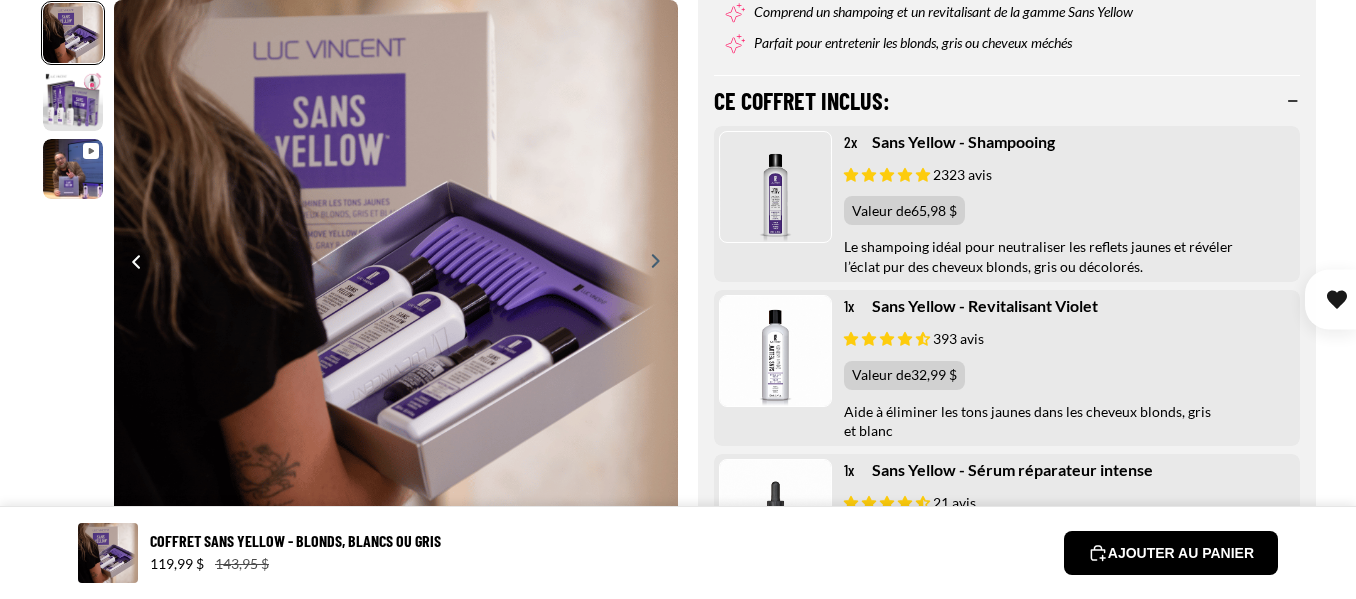 click on "AJOUTER AU PANIER" at bounding box center [1171, 553] 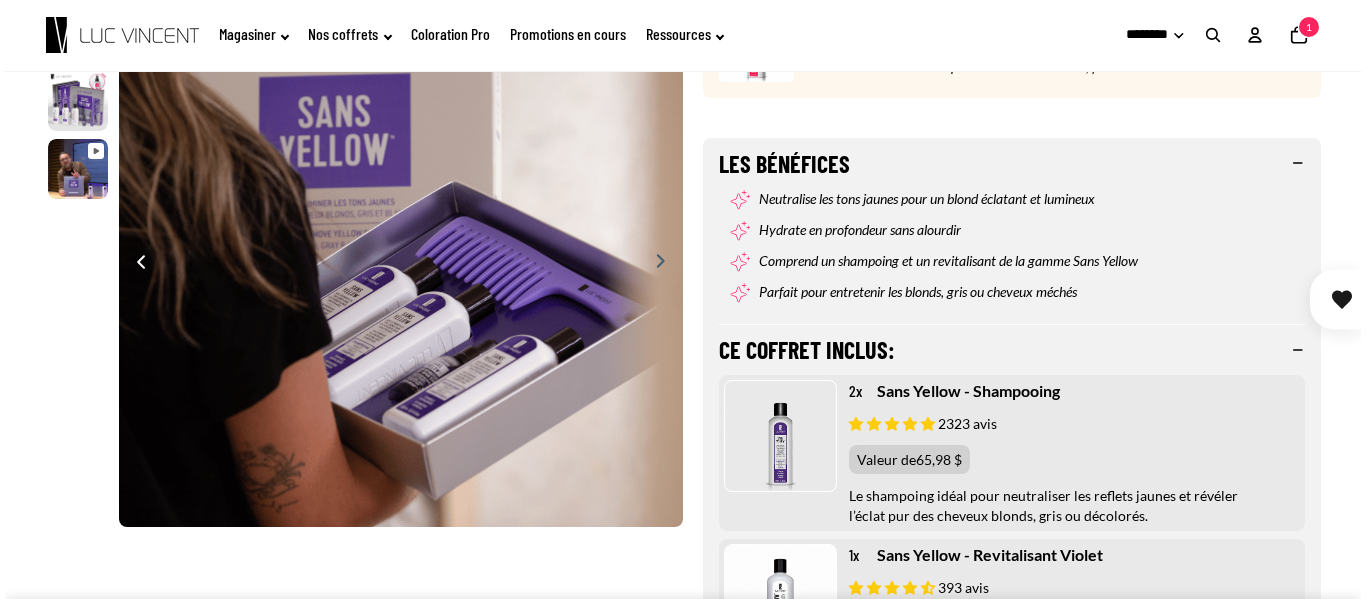 scroll, scrollTop: 268, scrollLeft: 0, axis: vertical 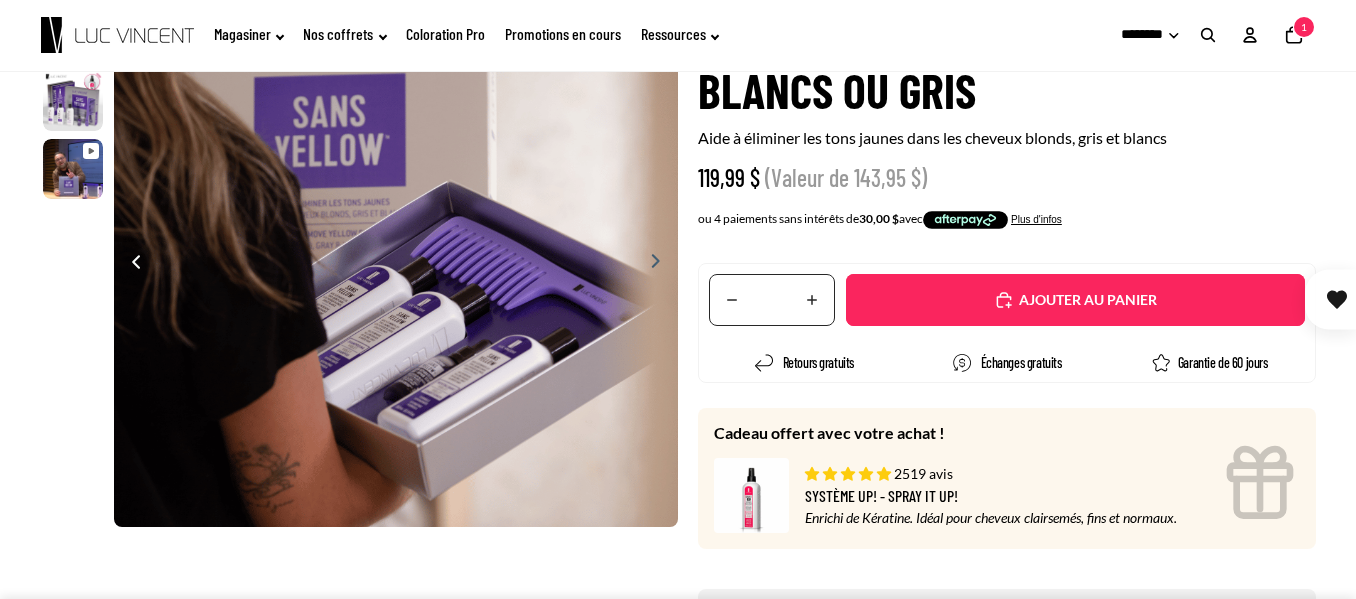 click on "Ajouté" at bounding box center [1085, 300] 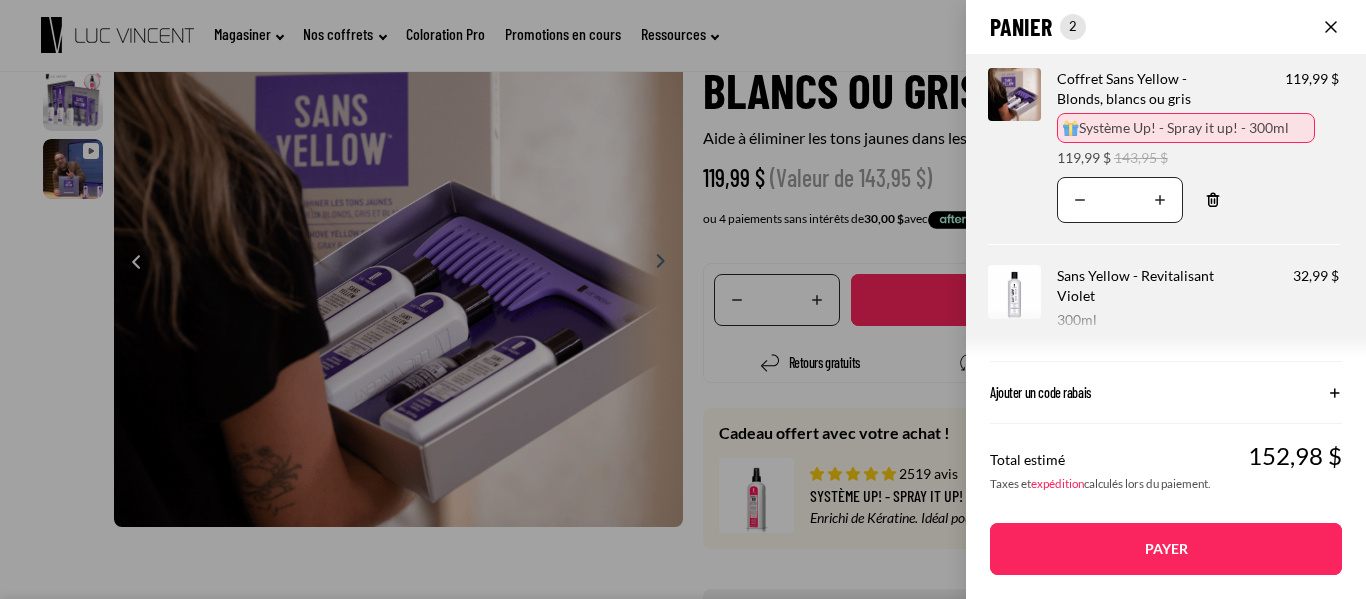 click on "Payer" at bounding box center [1166, 549] 